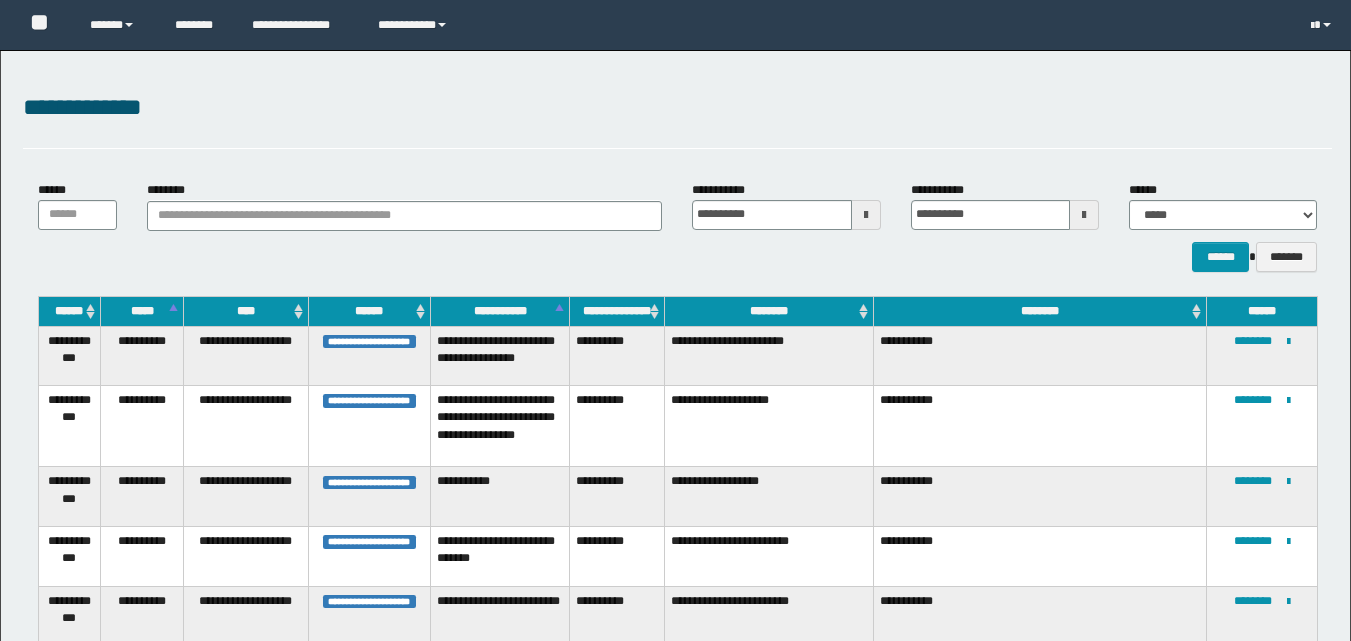 scroll, scrollTop: 117, scrollLeft: 0, axis: vertical 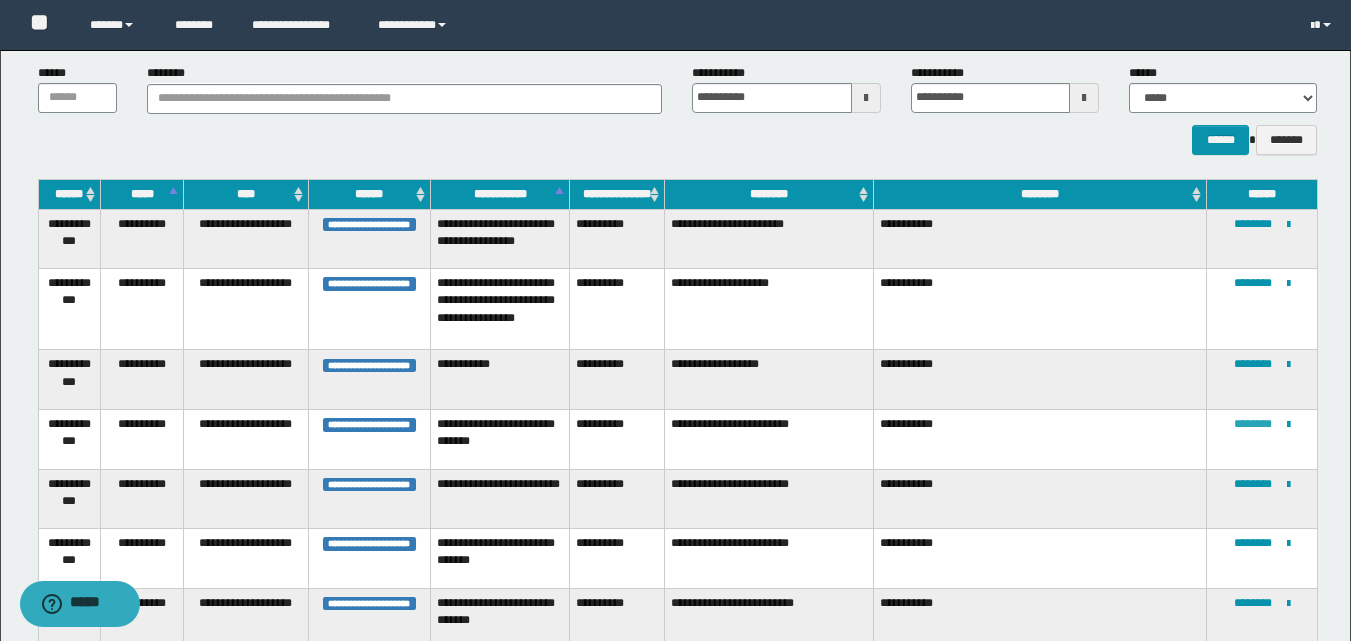 click on "********" at bounding box center [1253, 424] 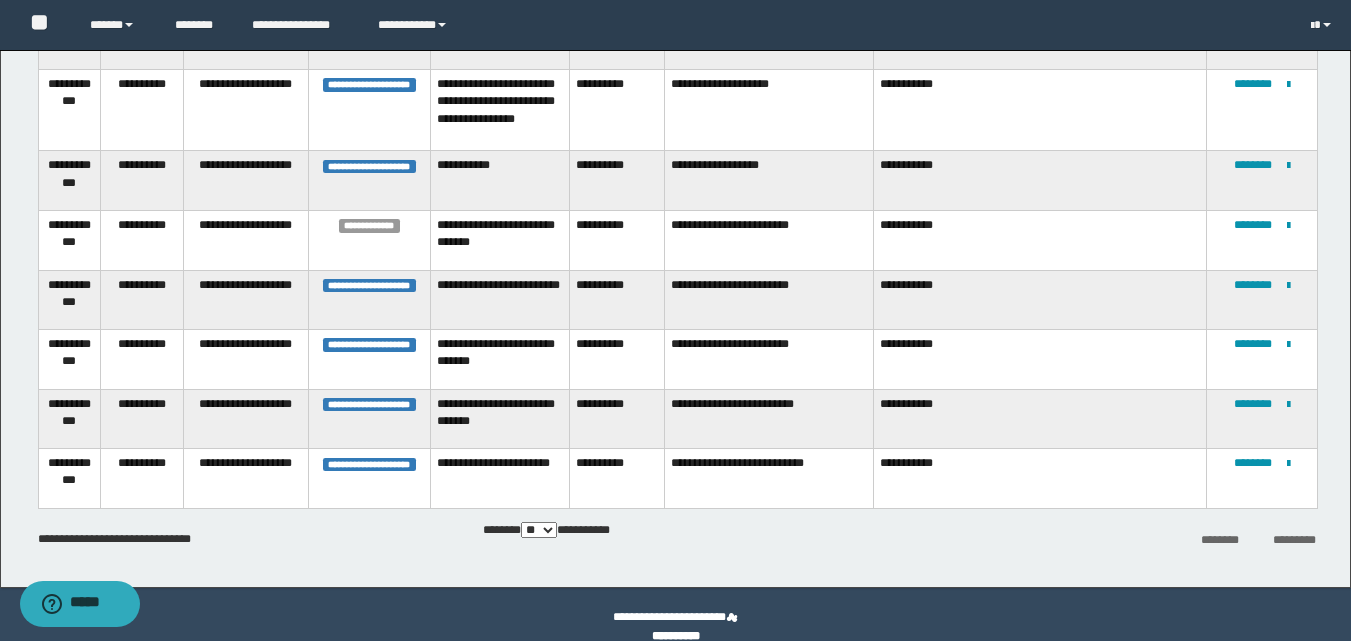 scroll, scrollTop: 317, scrollLeft: 0, axis: vertical 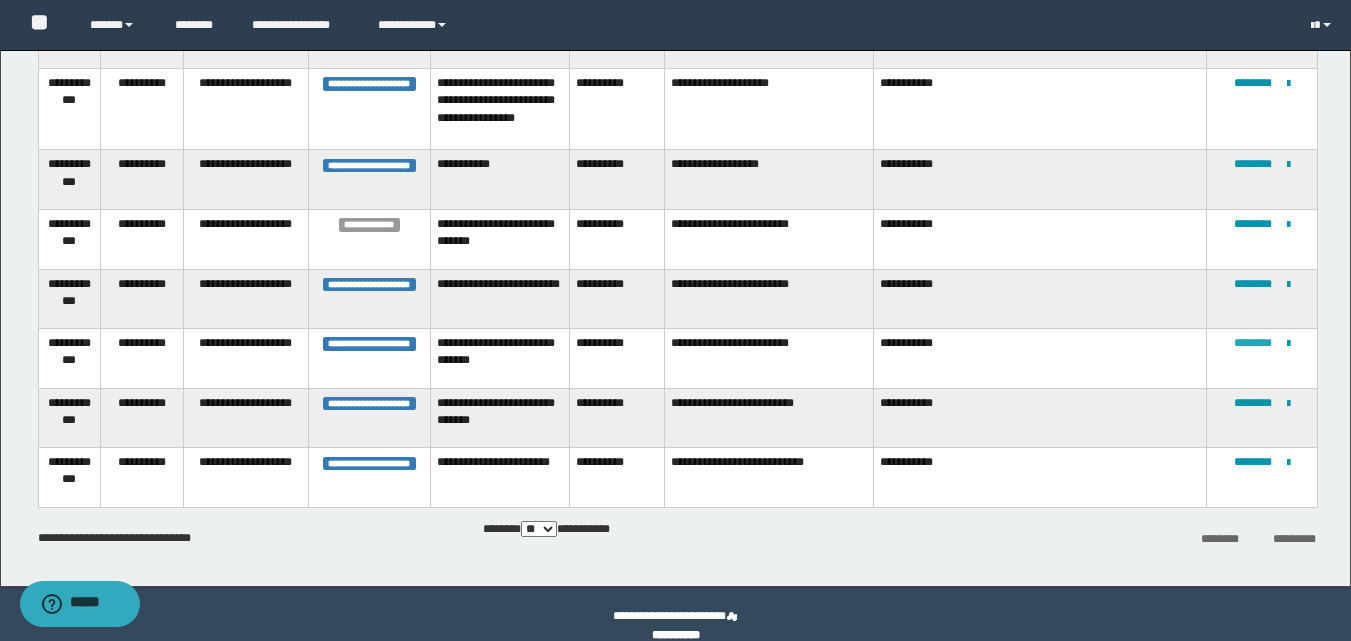 click on "********" at bounding box center [1253, 343] 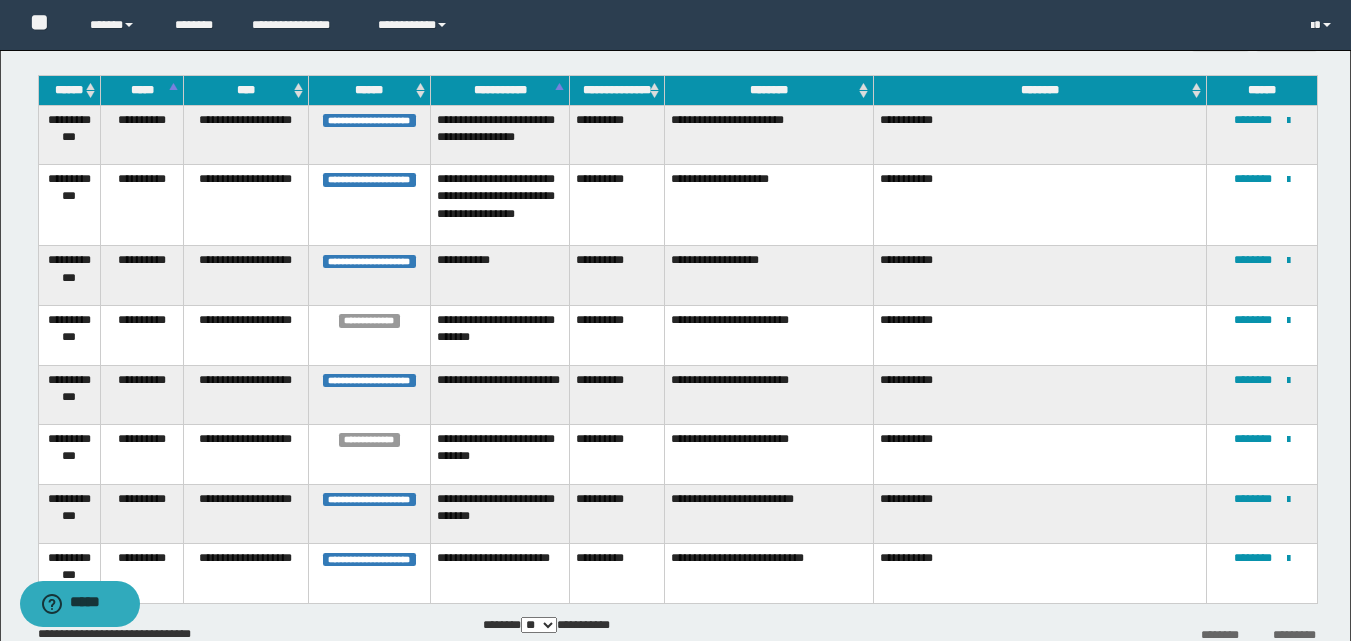 scroll, scrollTop: 318, scrollLeft: 0, axis: vertical 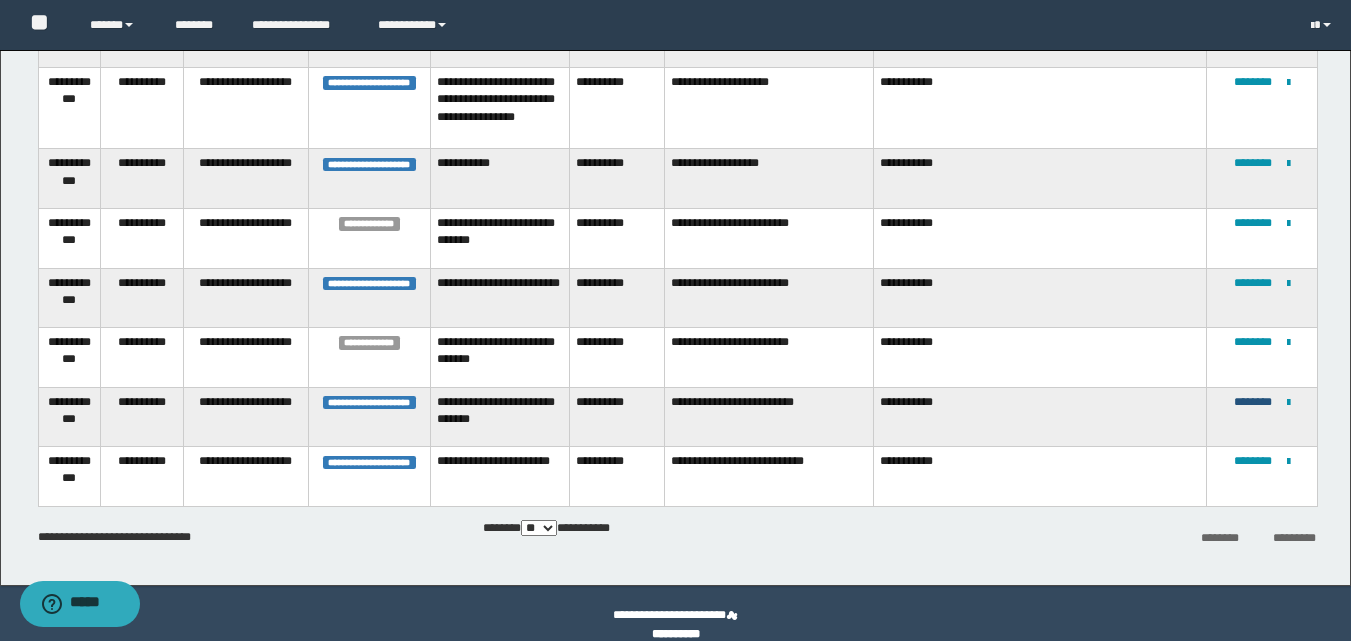 click on "********" at bounding box center [1253, 402] 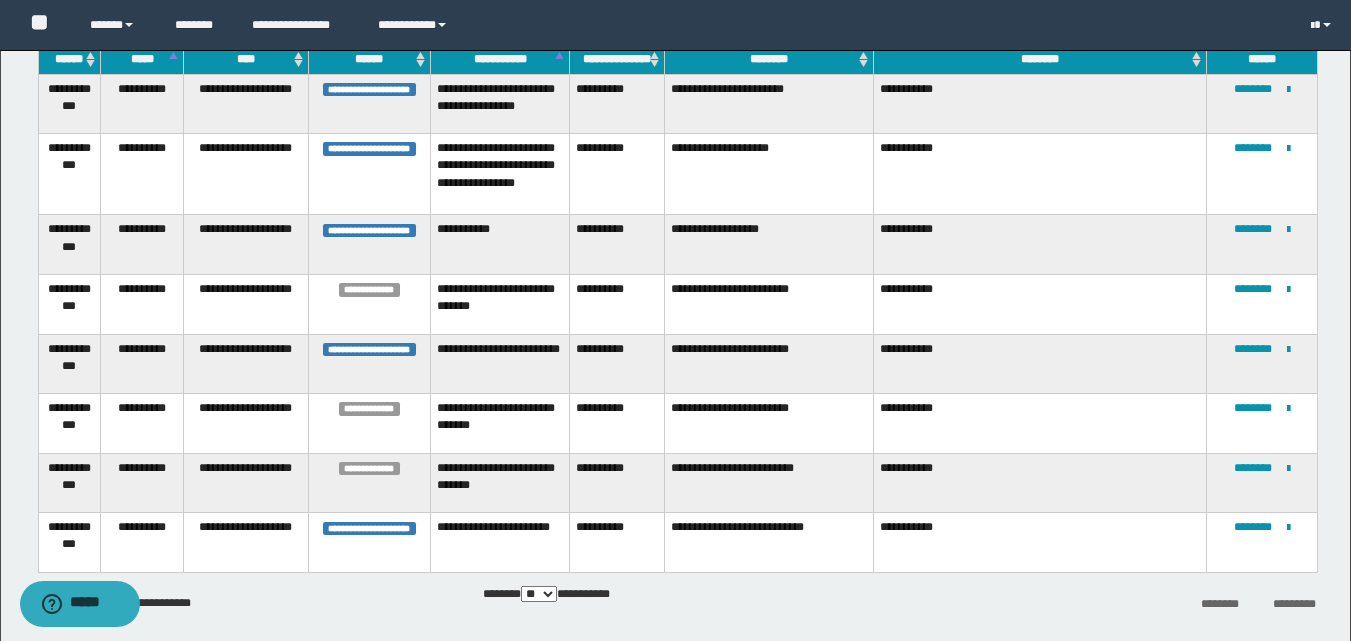 scroll, scrollTop: 340, scrollLeft: 0, axis: vertical 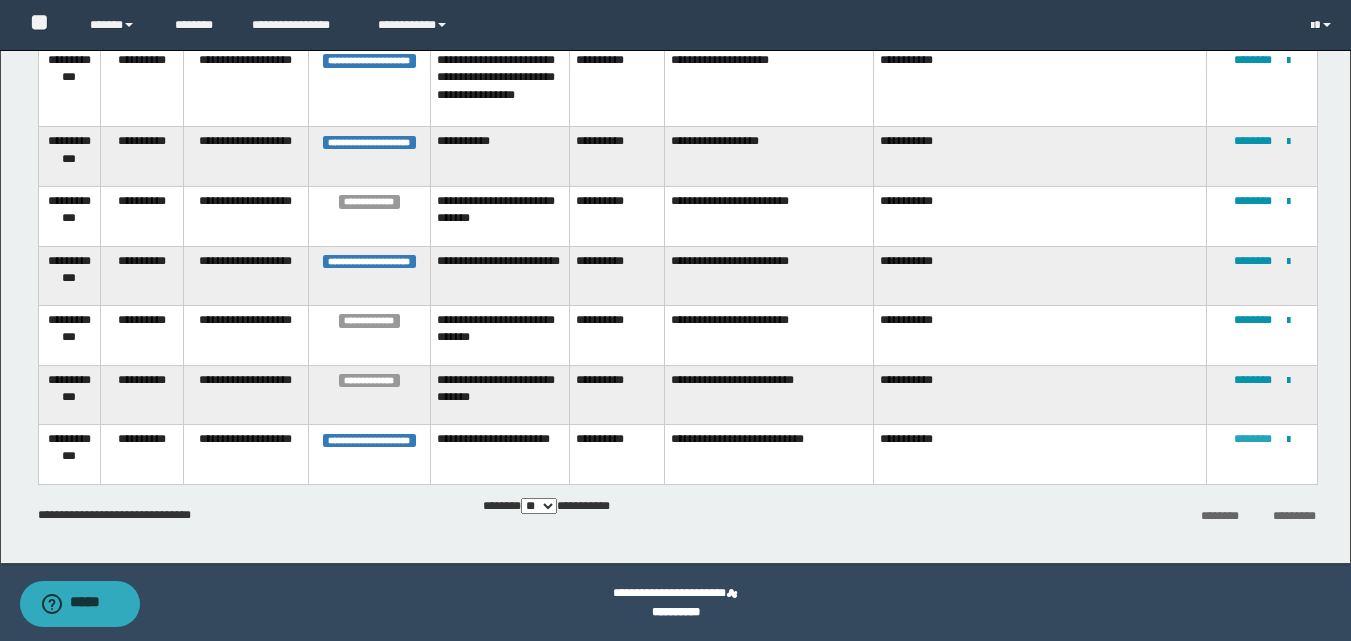 click on "********" at bounding box center [1253, 439] 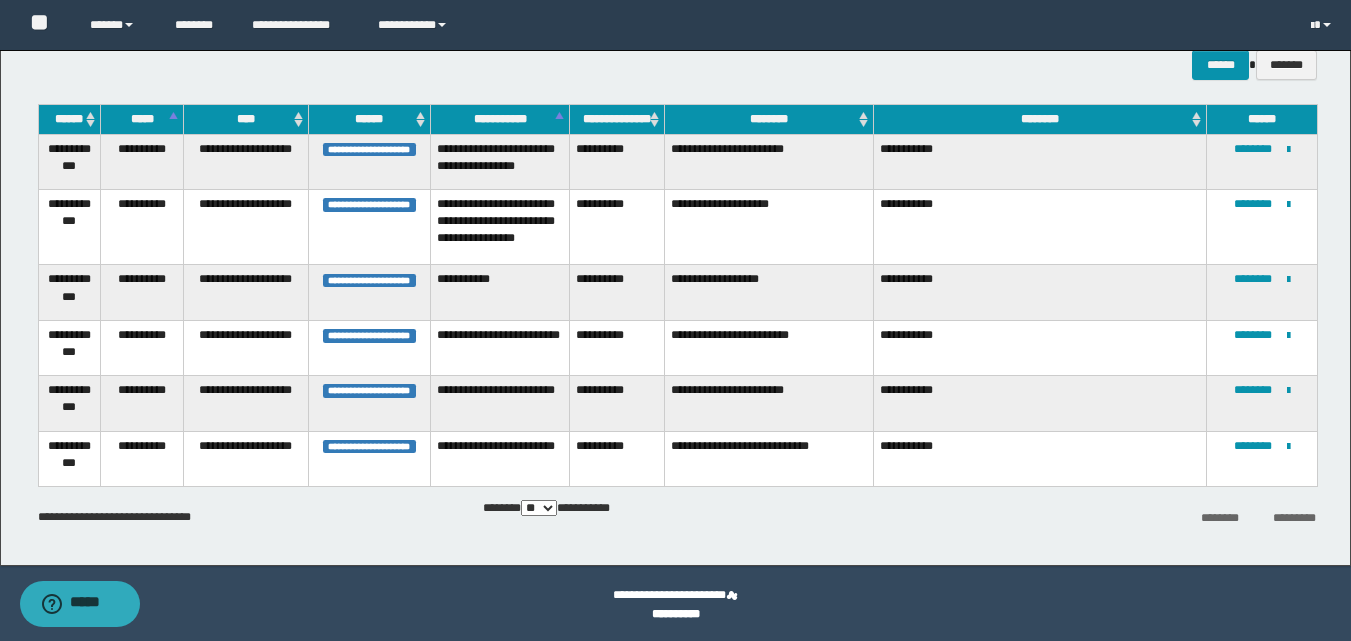 scroll, scrollTop: 194, scrollLeft: 0, axis: vertical 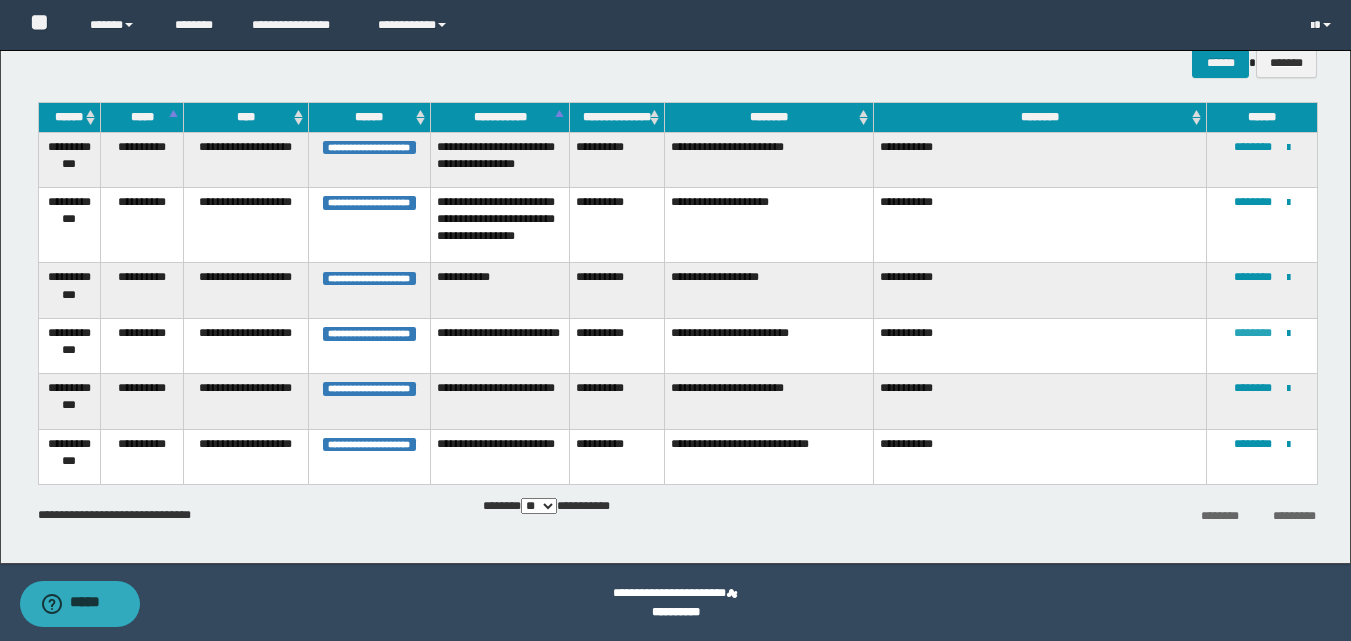 click on "********" at bounding box center (1253, 333) 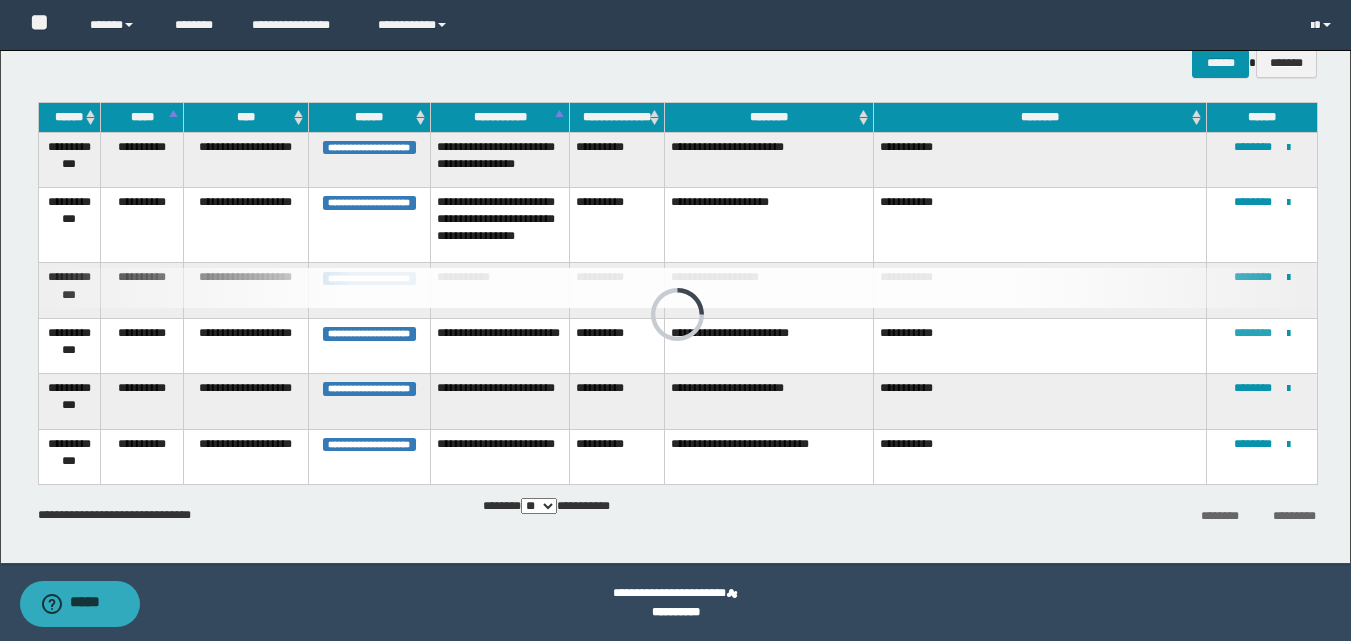 scroll, scrollTop: 0, scrollLeft: 0, axis: both 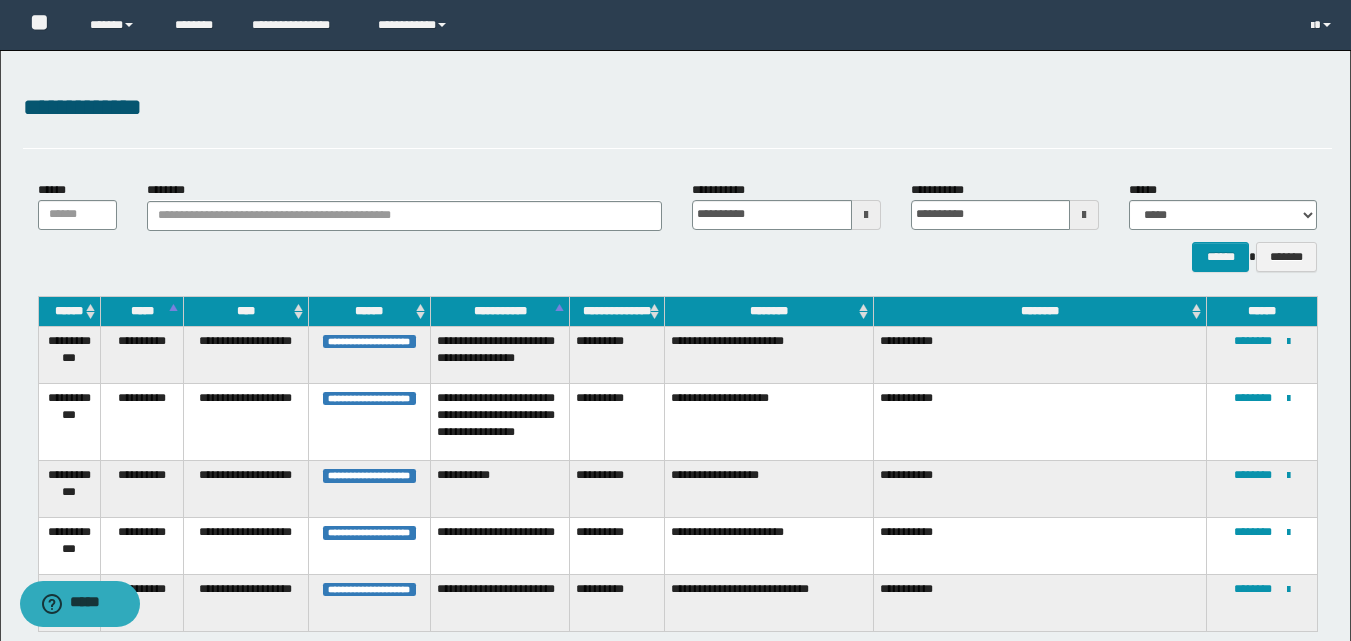 click at bounding box center [866, 215] 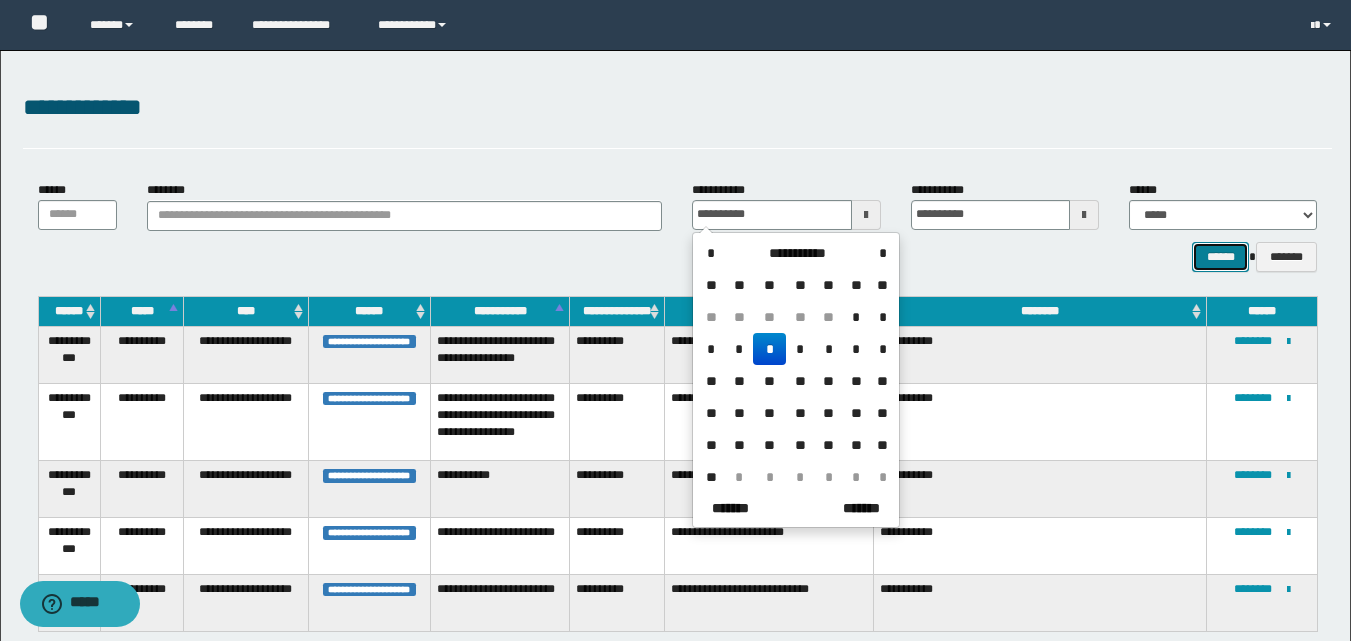 click on "******" at bounding box center [1220, 257] 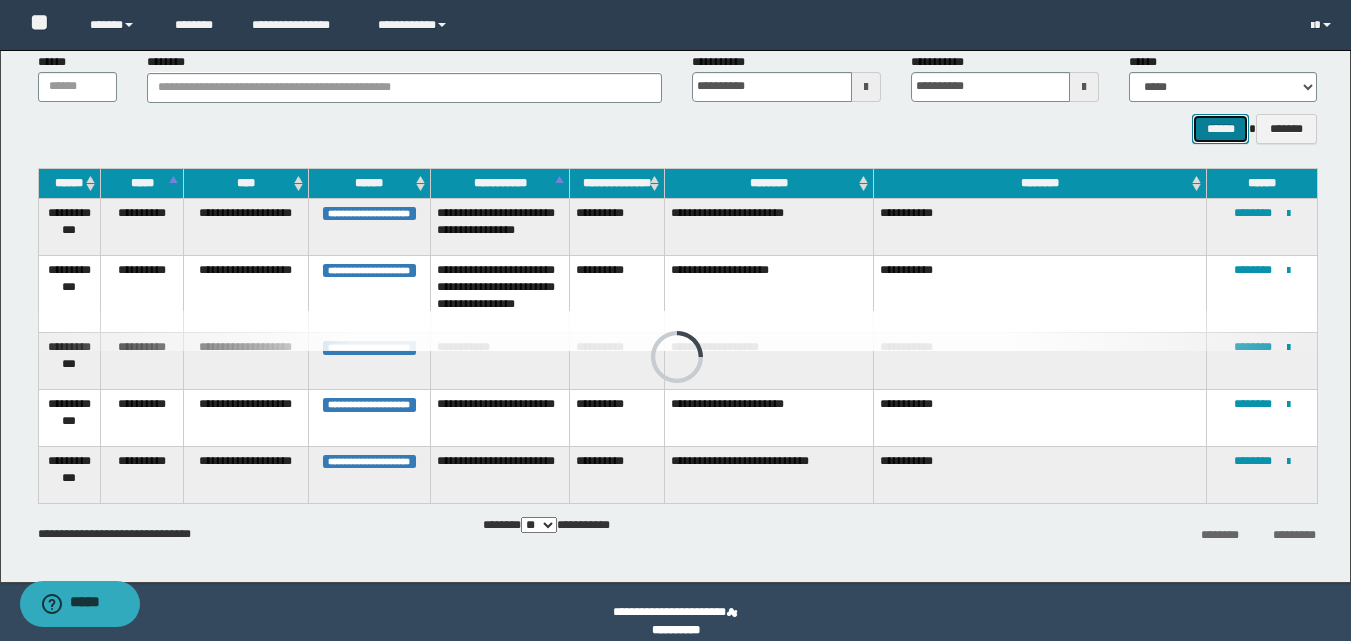 scroll, scrollTop: 147, scrollLeft: 0, axis: vertical 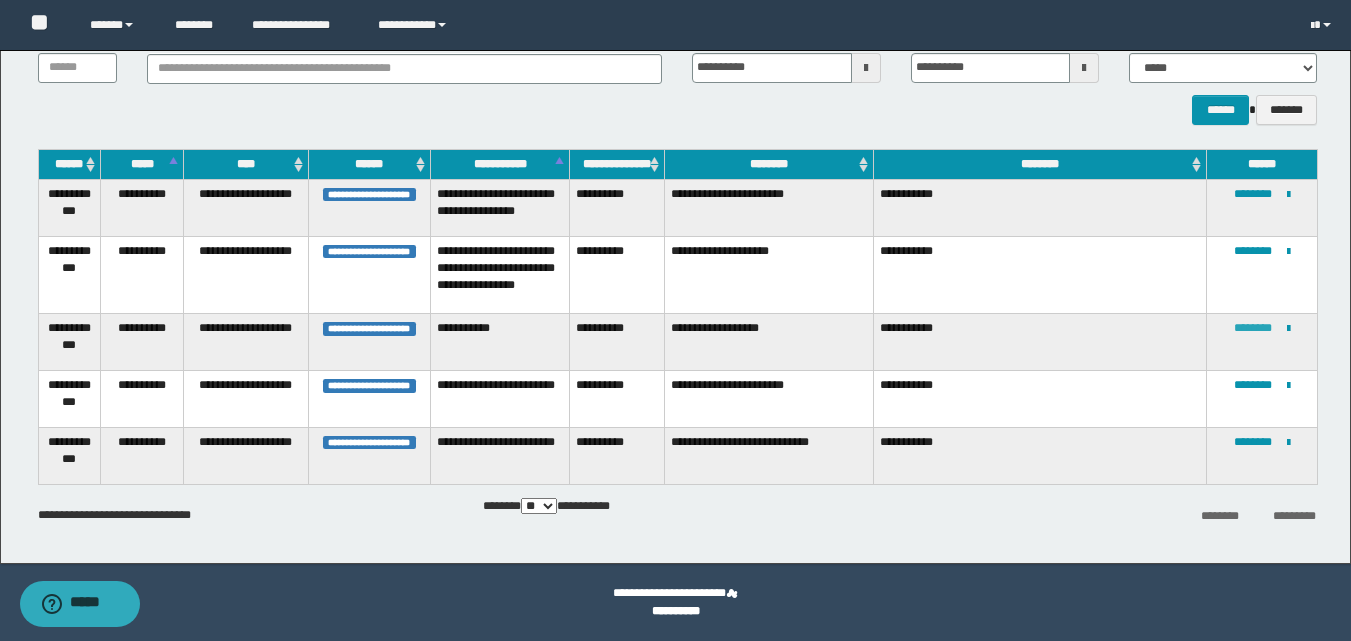 click on "********" at bounding box center [1253, 328] 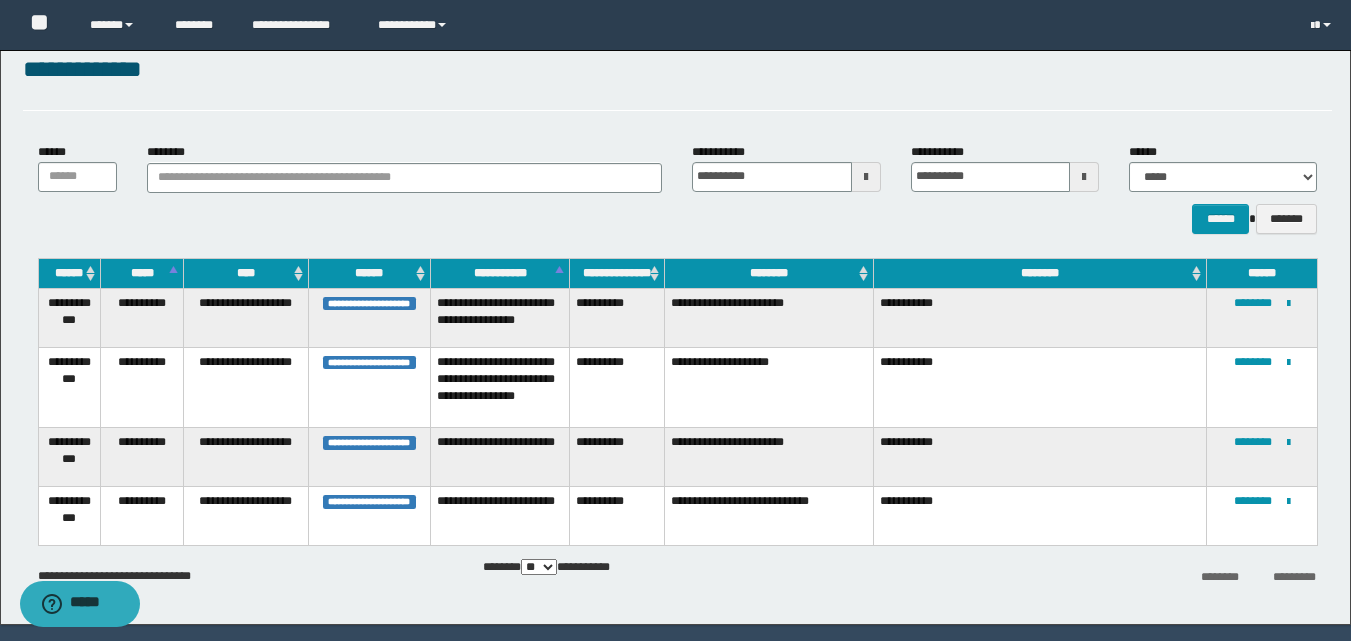 scroll, scrollTop: 100, scrollLeft: 0, axis: vertical 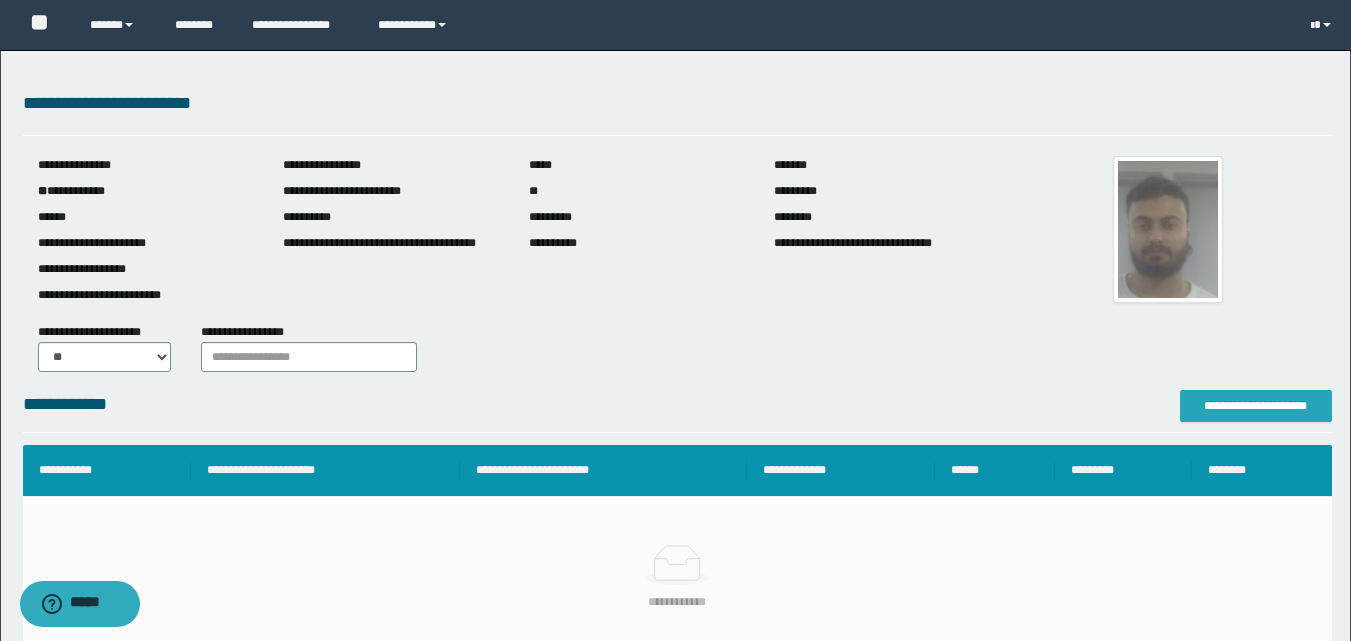 click on "**********" at bounding box center (1256, 406) 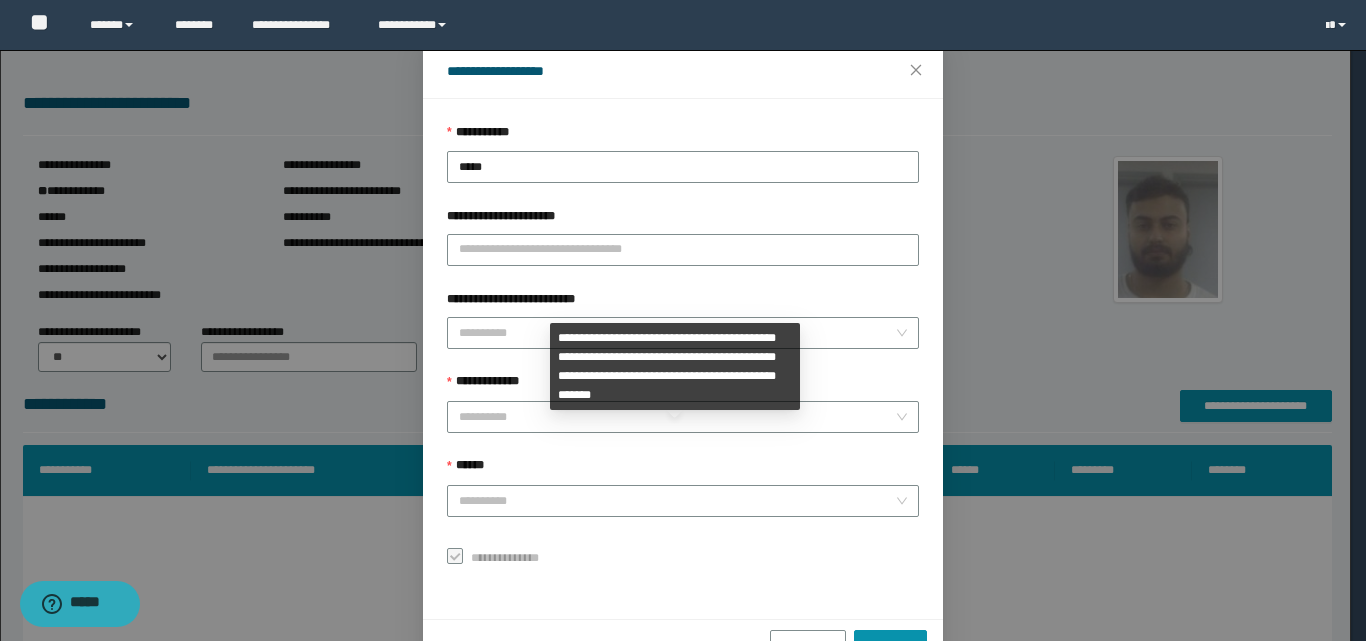 scroll, scrollTop: 111, scrollLeft: 0, axis: vertical 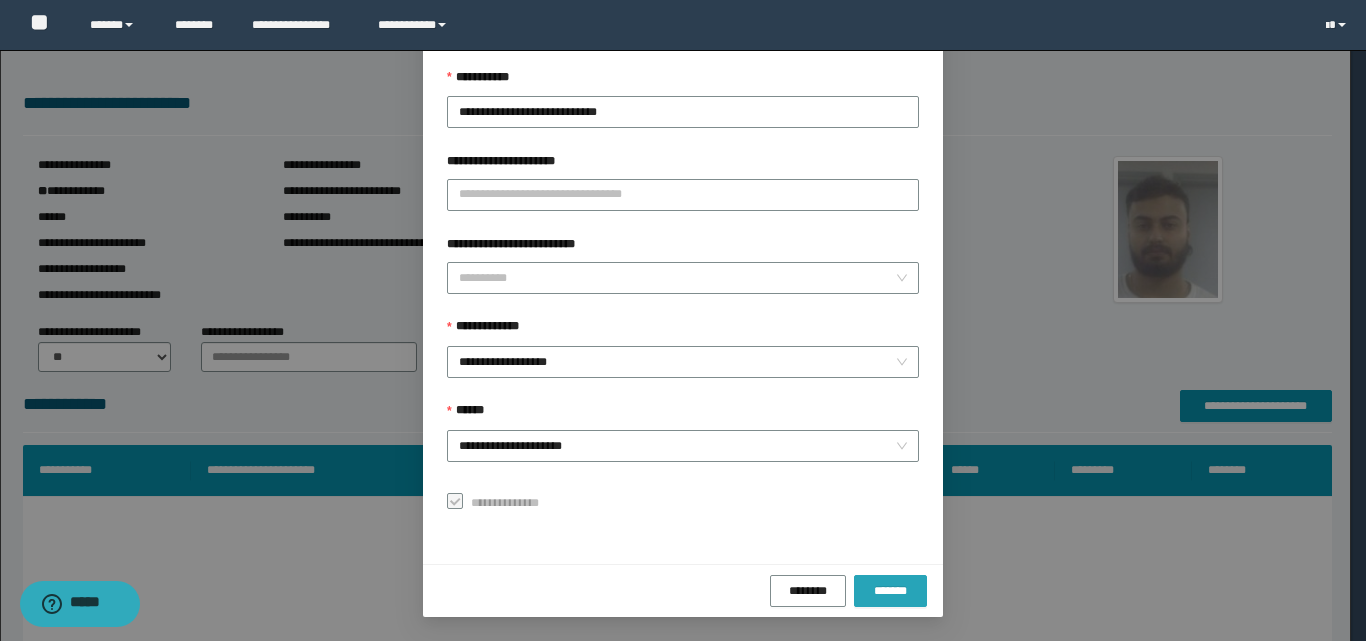 click on "*******" at bounding box center [890, 591] 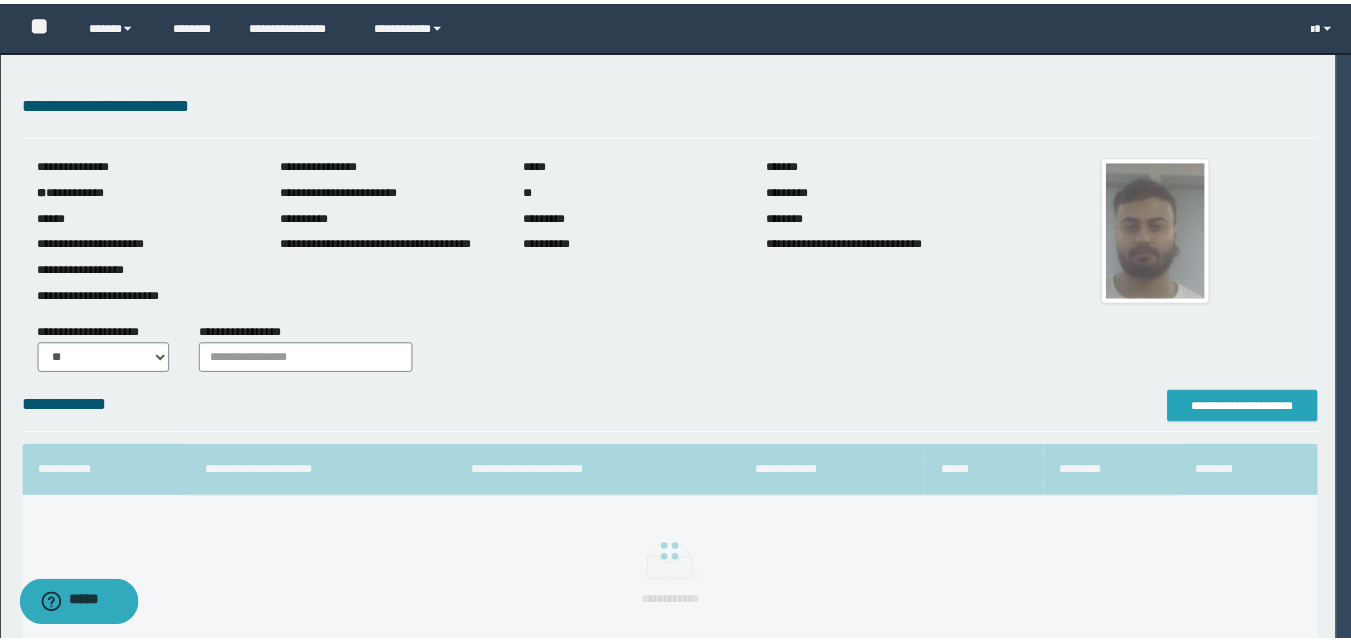 scroll, scrollTop: 0, scrollLeft: 0, axis: both 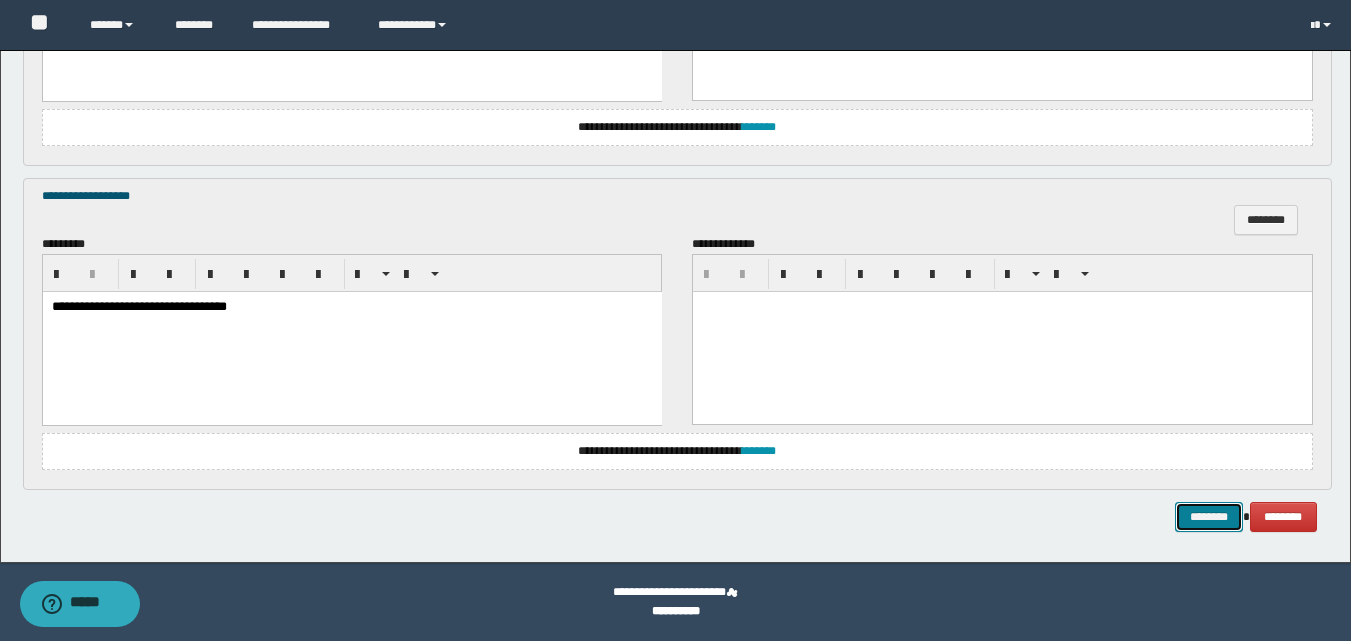 drag, startPoint x: 1206, startPoint y: 514, endPoint x: 1227, endPoint y: 506, distance: 22.472204 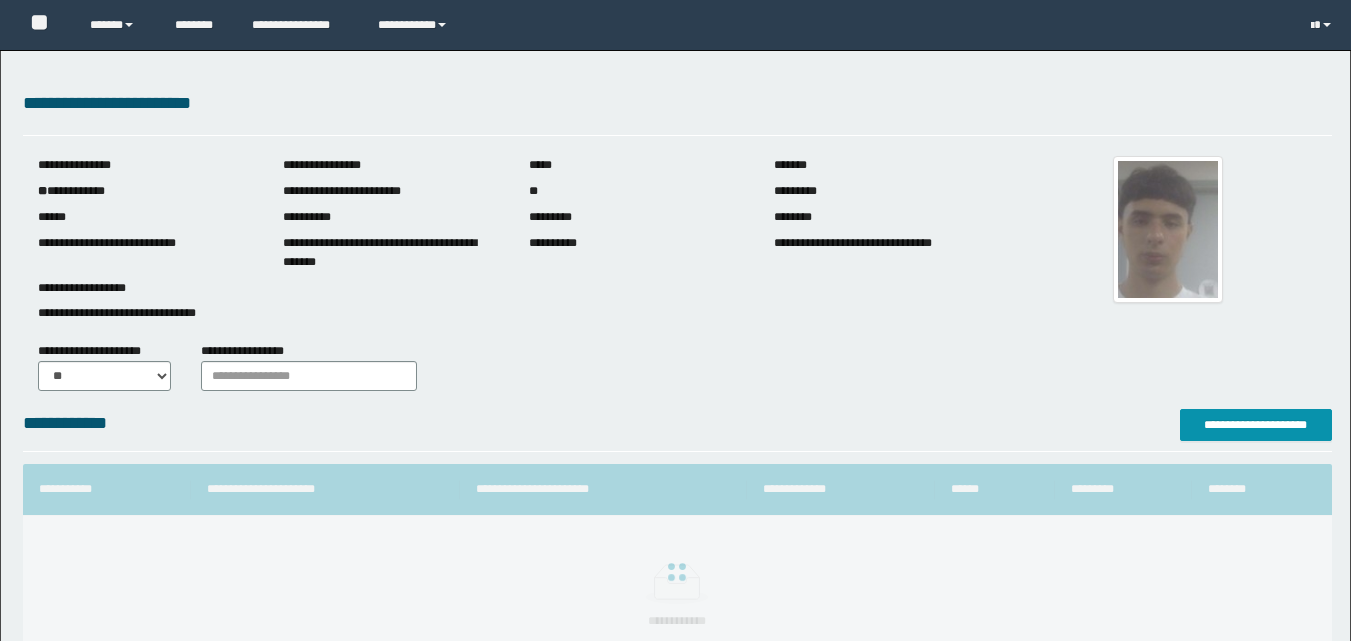 scroll, scrollTop: 0, scrollLeft: 0, axis: both 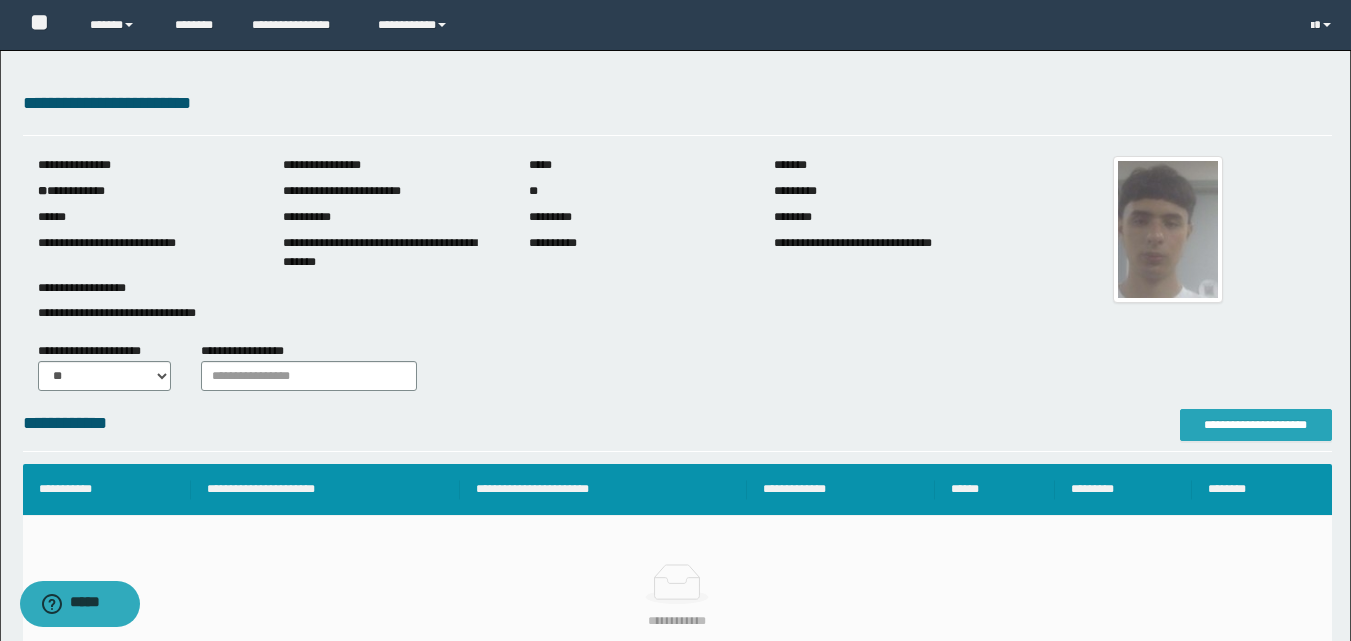 click on "**********" at bounding box center [1256, 425] 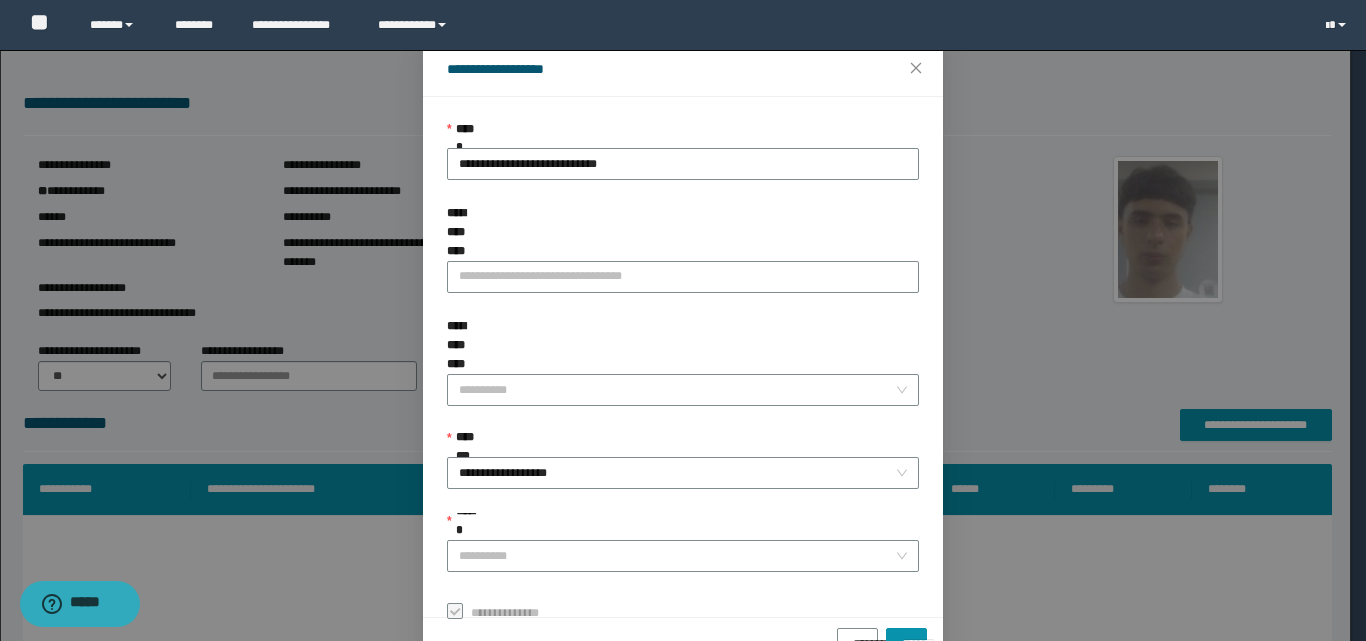 scroll, scrollTop: 111, scrollLeft: 0, axis: vertical 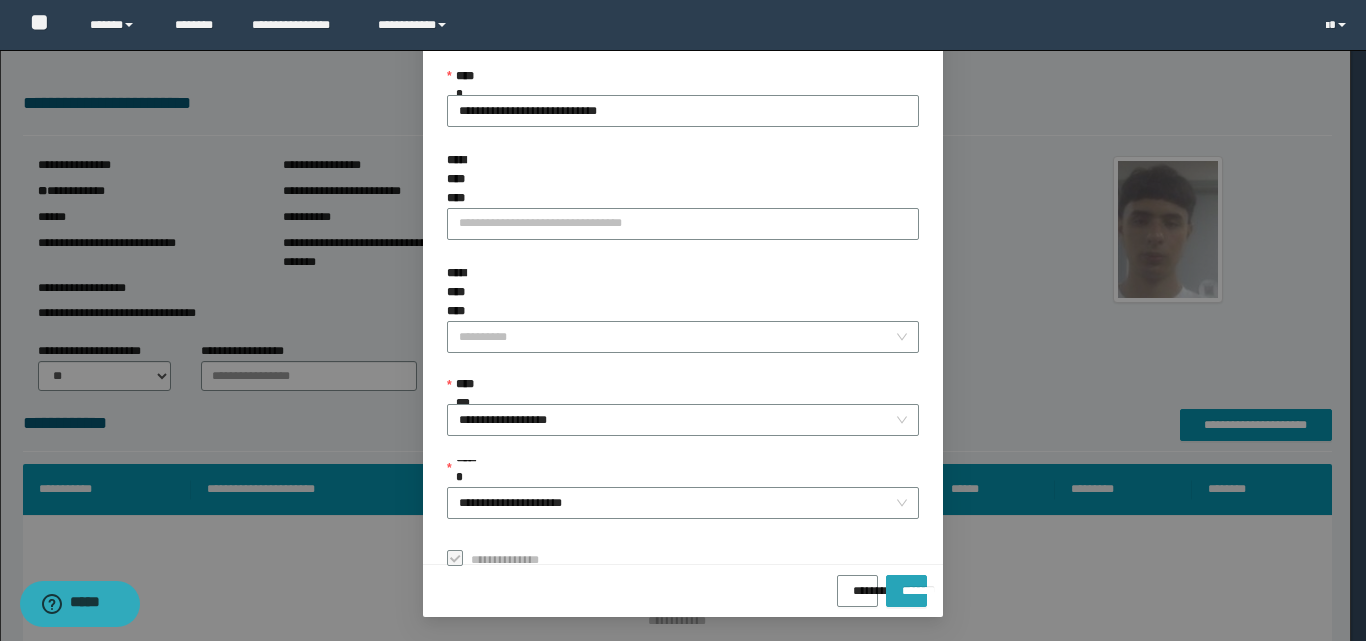 click on "*******" at bounding box center [906, 584] 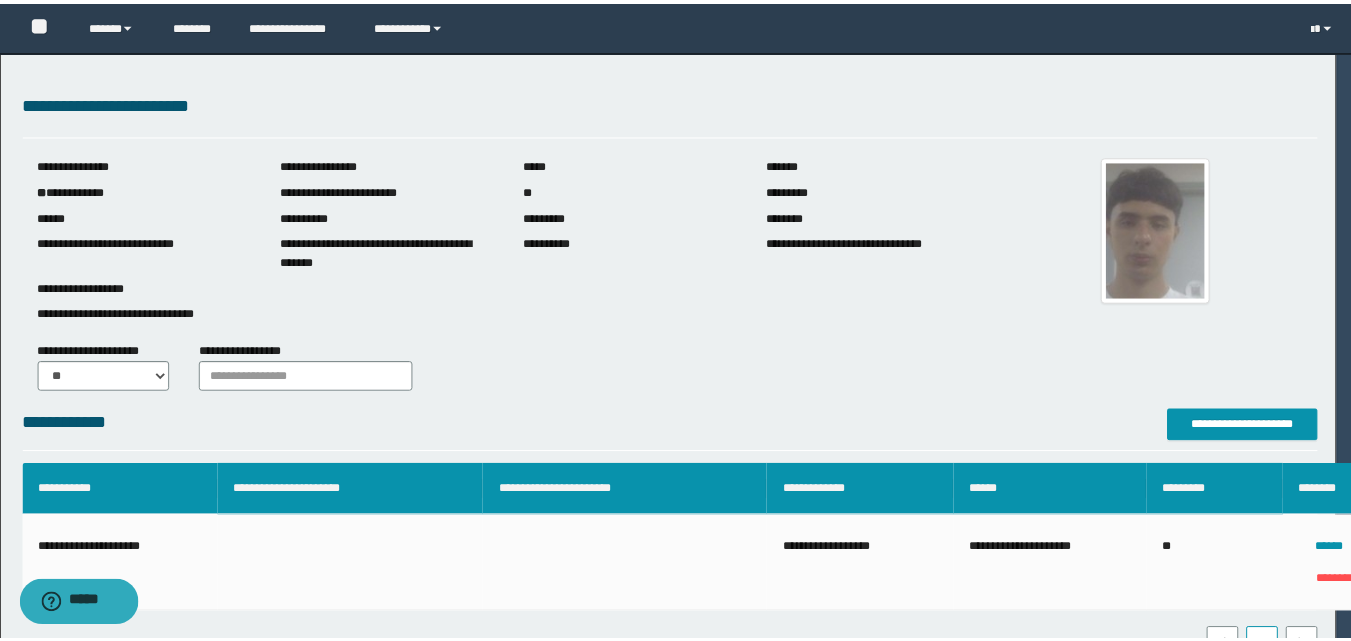 scroll, scrollTop: 64, scrollLeft: 0, axis: vertical 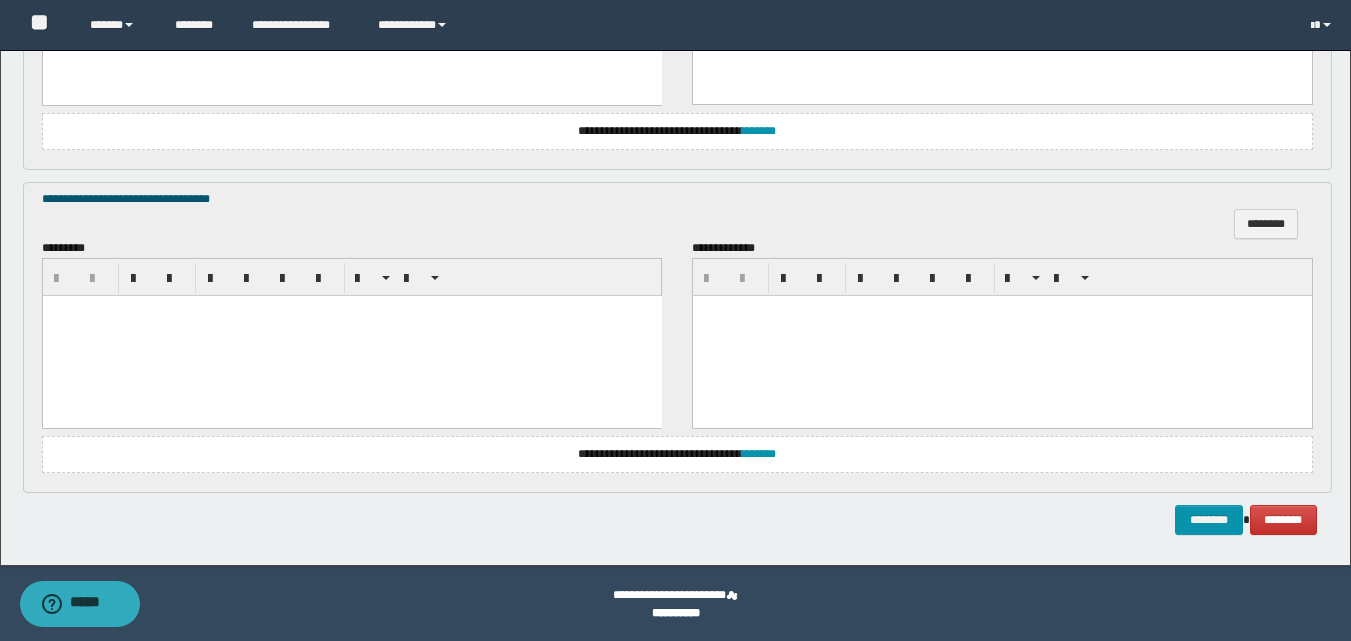 click at bounding box center [351, 335] 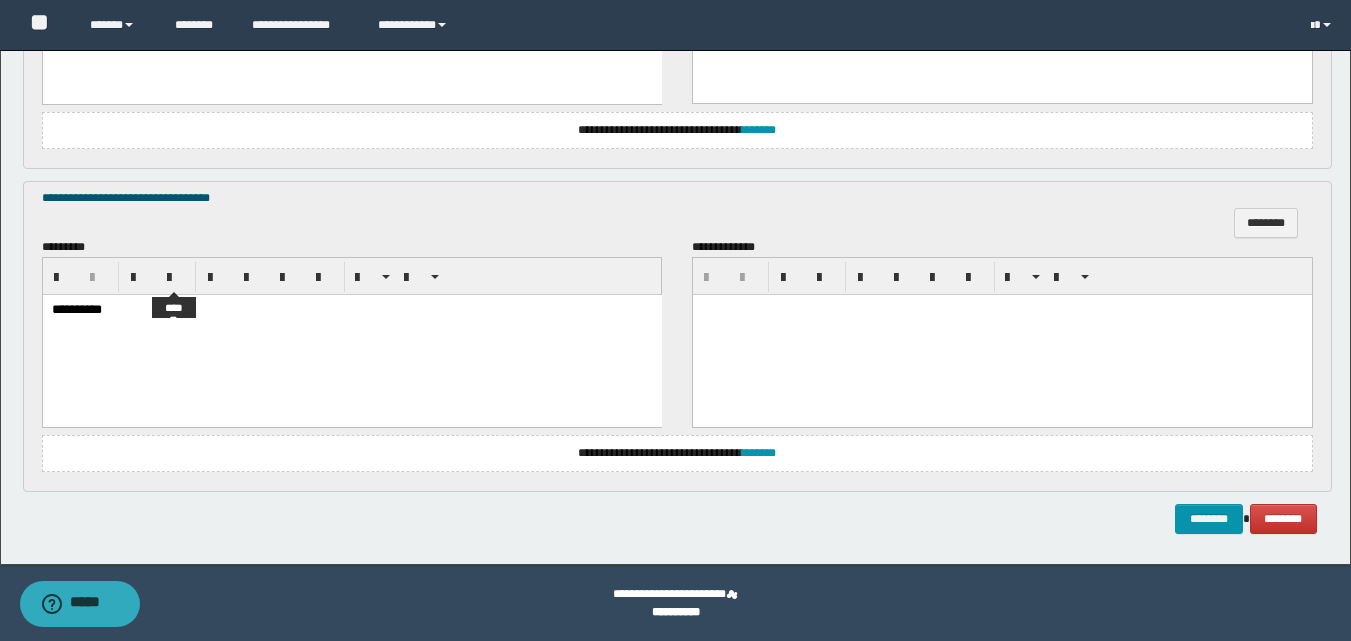 scroll, scrollTop: 1200, scrollLeft: 0, axis: vertical 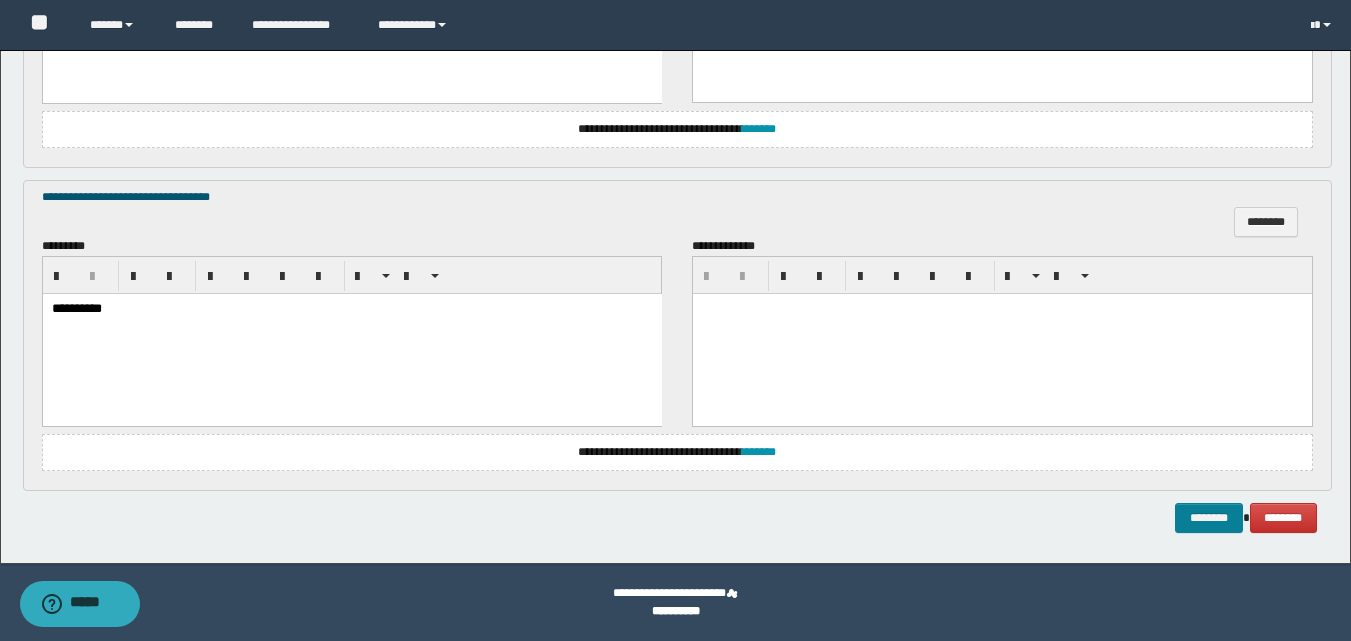 click on "********" at bounding box center (1209, 518) 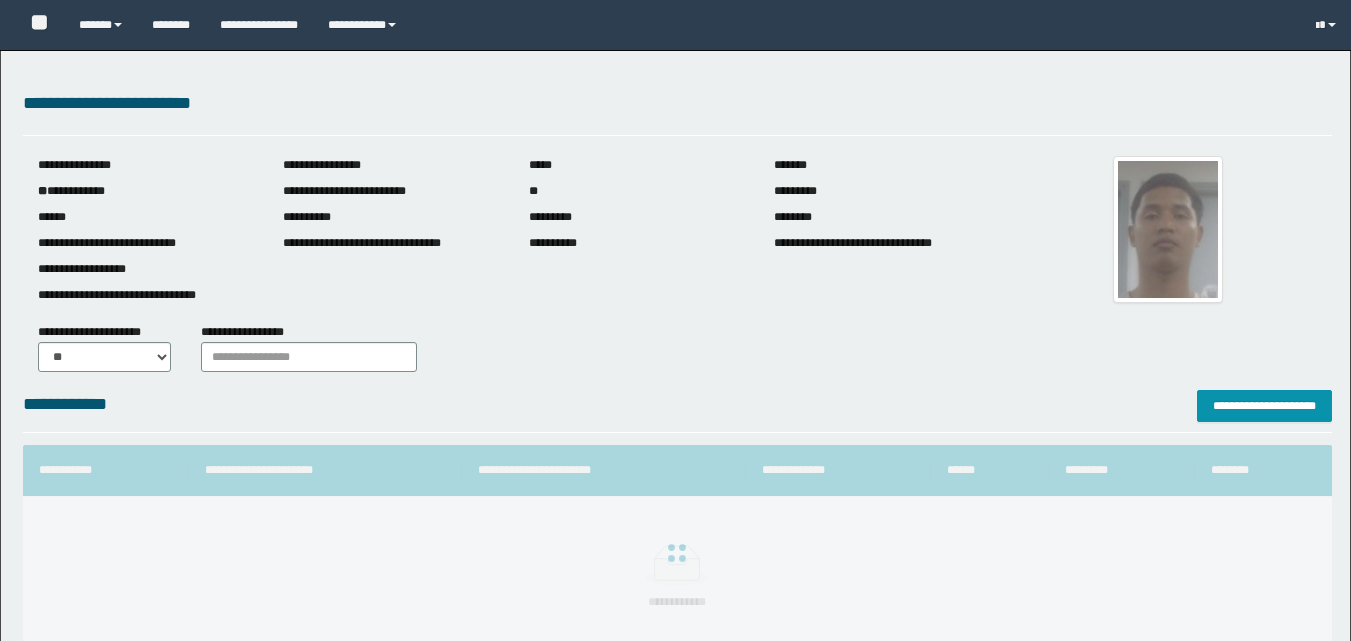 scroll, scrollTop: 0, scrollLeft: 0, axis: both 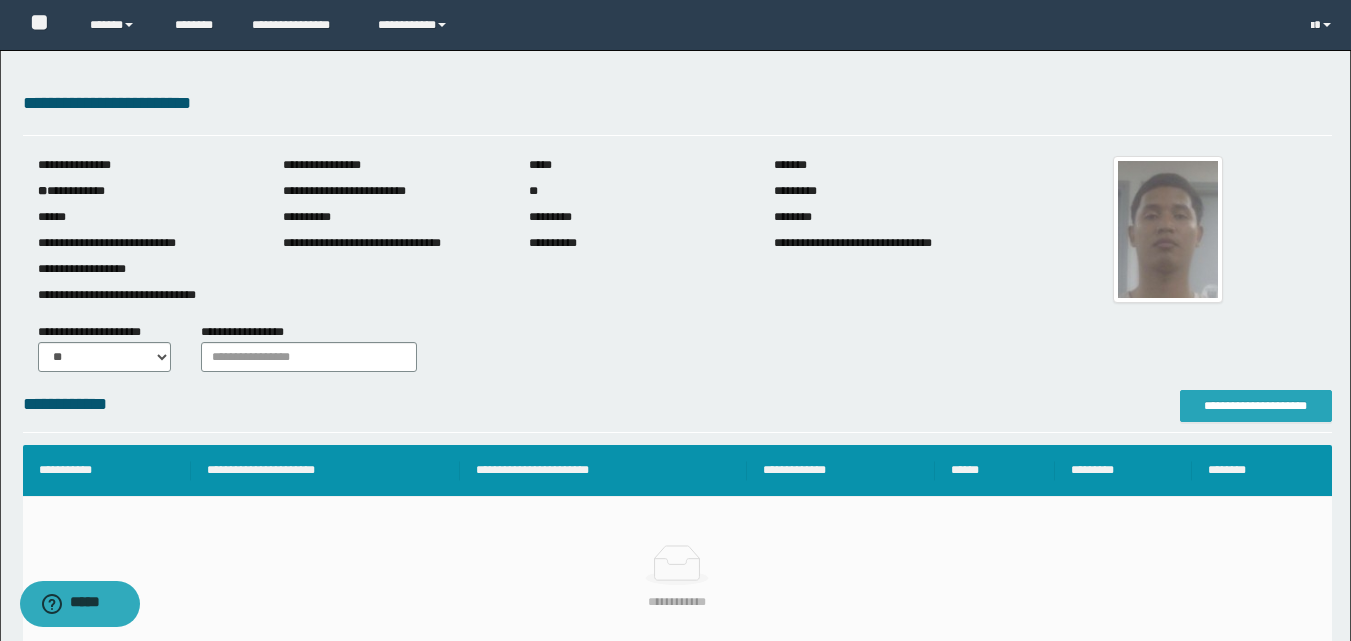 click on "**********" at bounding box center [1256, 406] 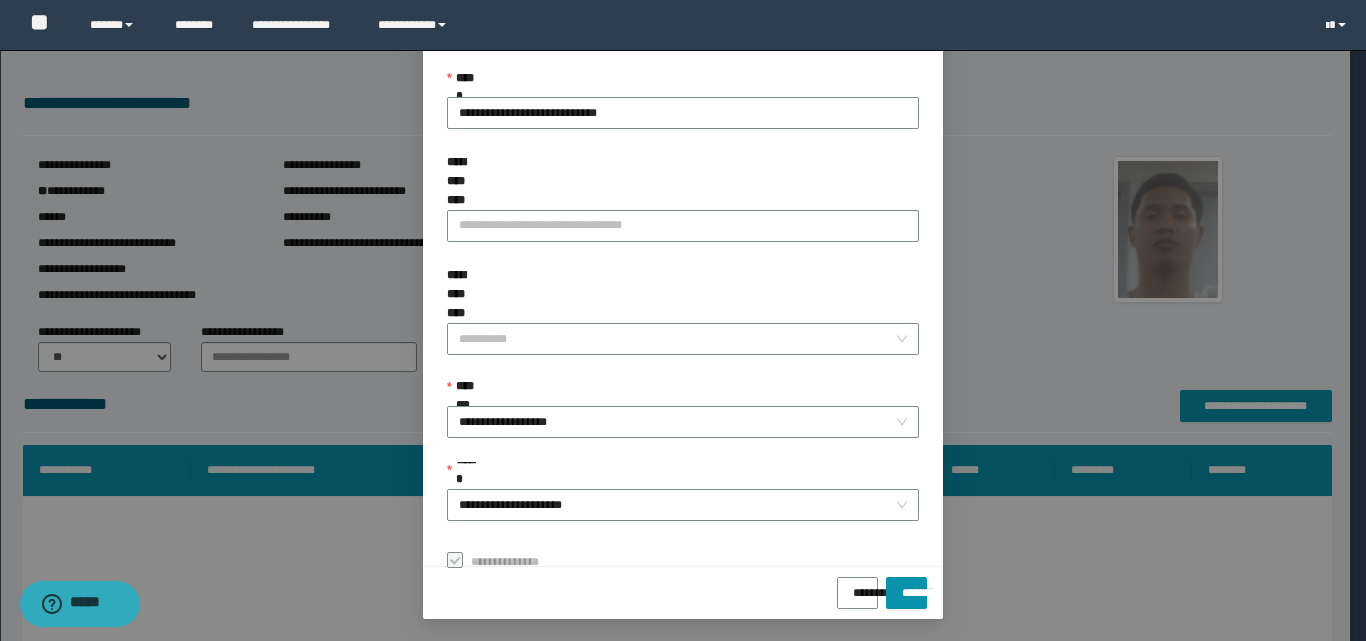 scroll, scrollTop: 111, scrollLeft: 0, axis: vertical 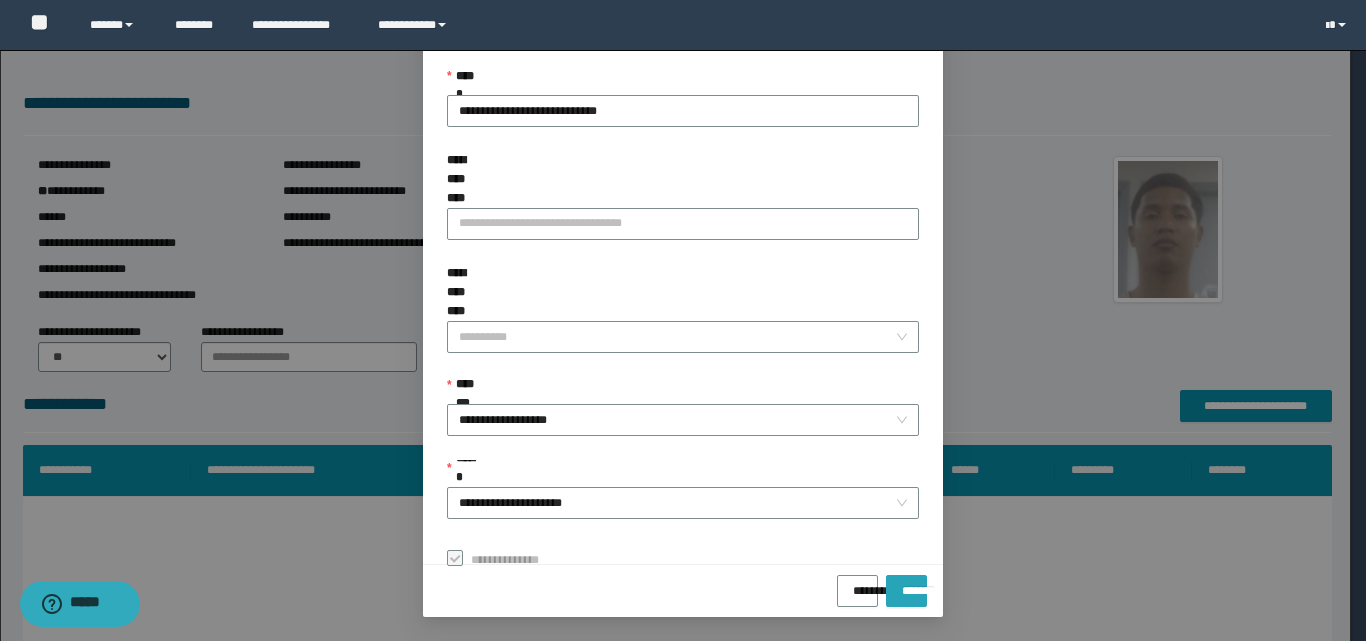 click on "*******" at bounding box center (906, 584) 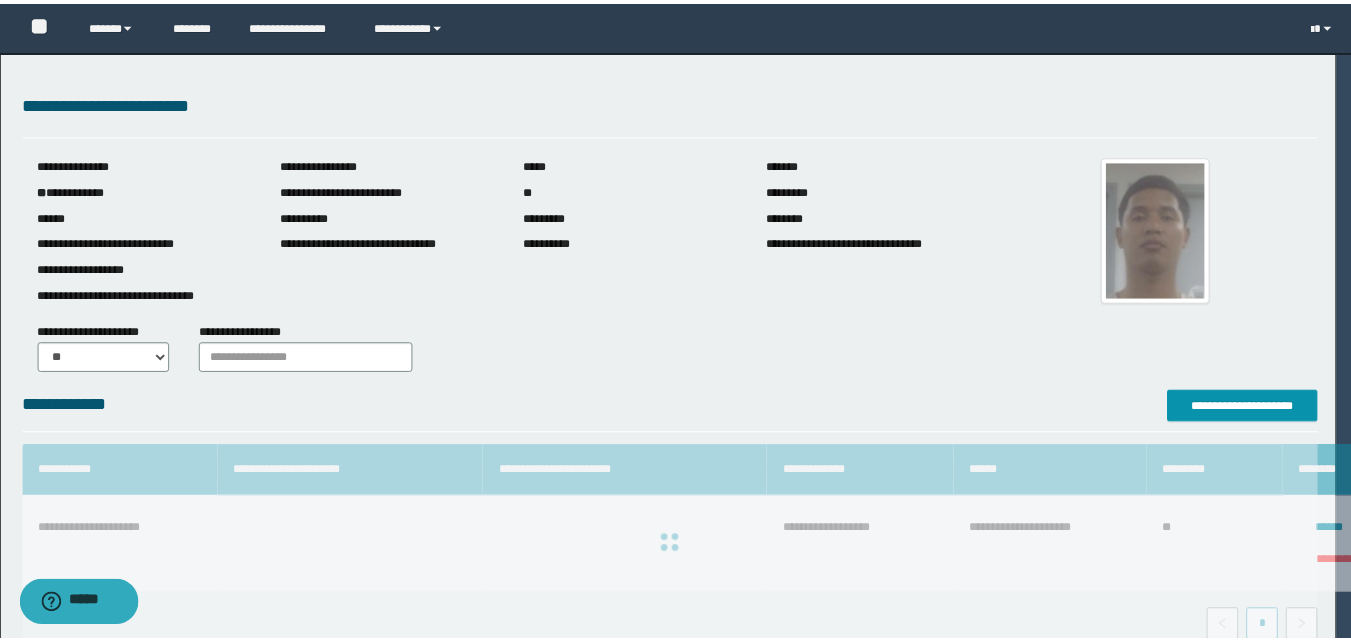 scroll, scrollTop: 64, scrollLeft: 0, axis: vertical 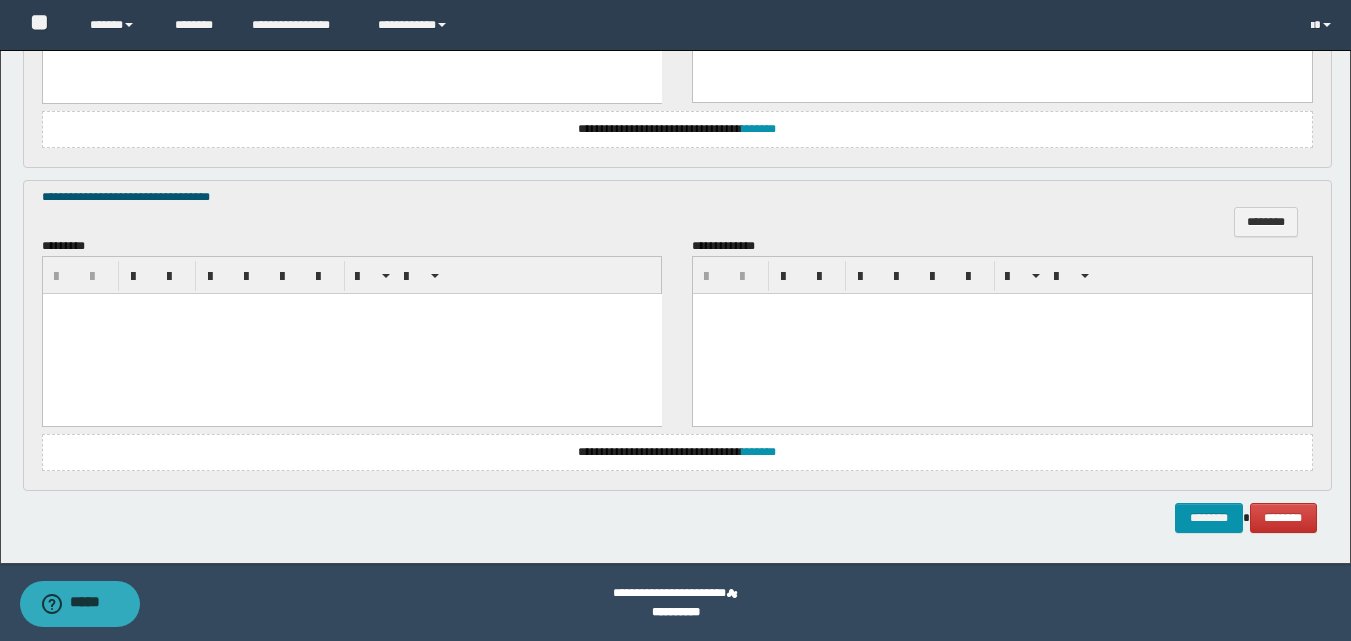 click at bounding box center (351, 333) 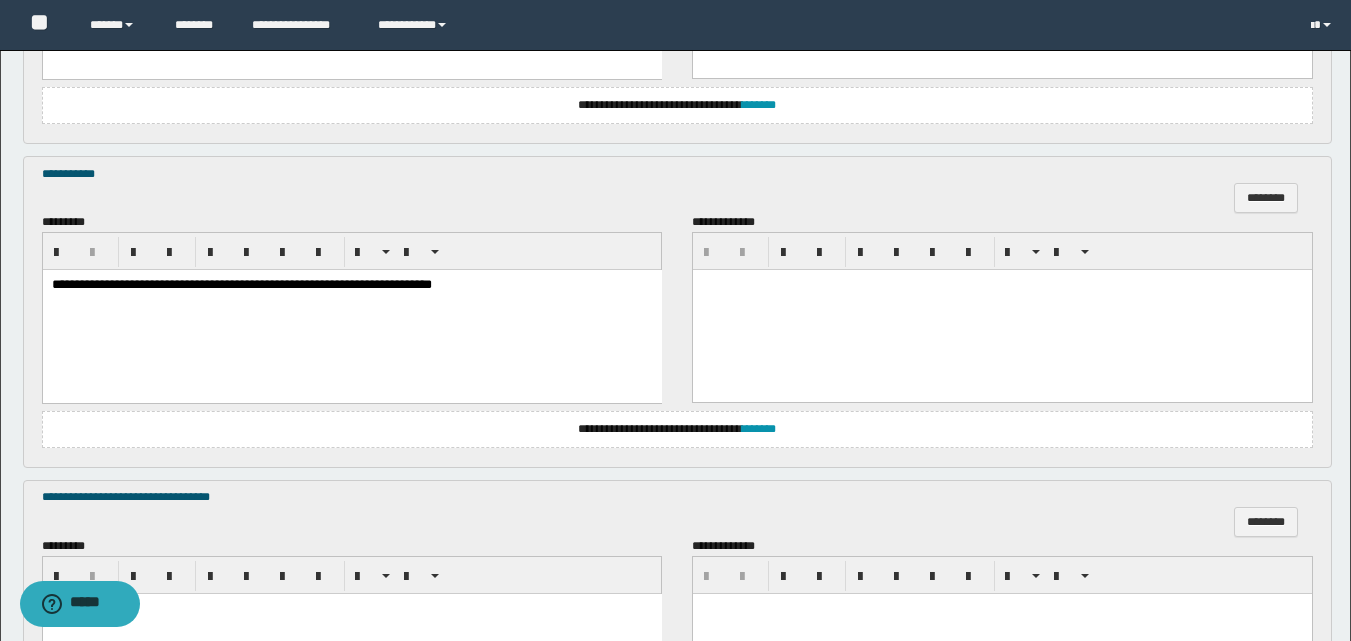 scroll, scrollTop: 1181, scrollLeft: 0, axis: vertical 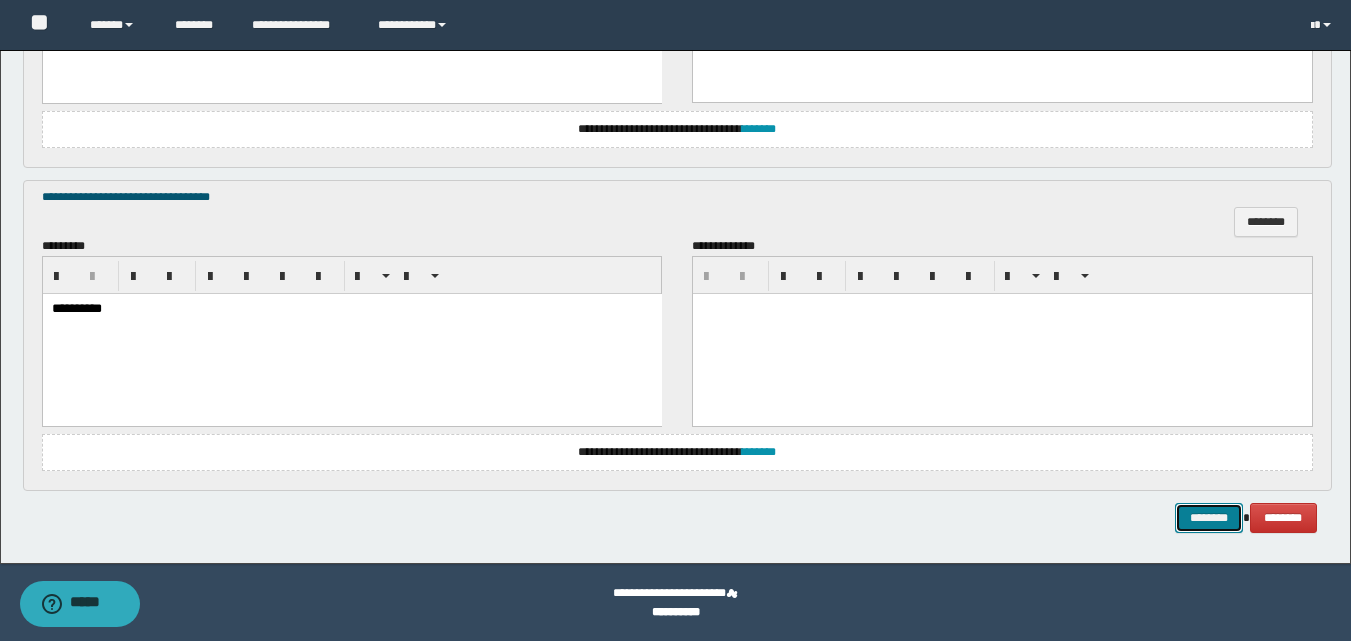 click on "********" at bounding box center (1209, 518) 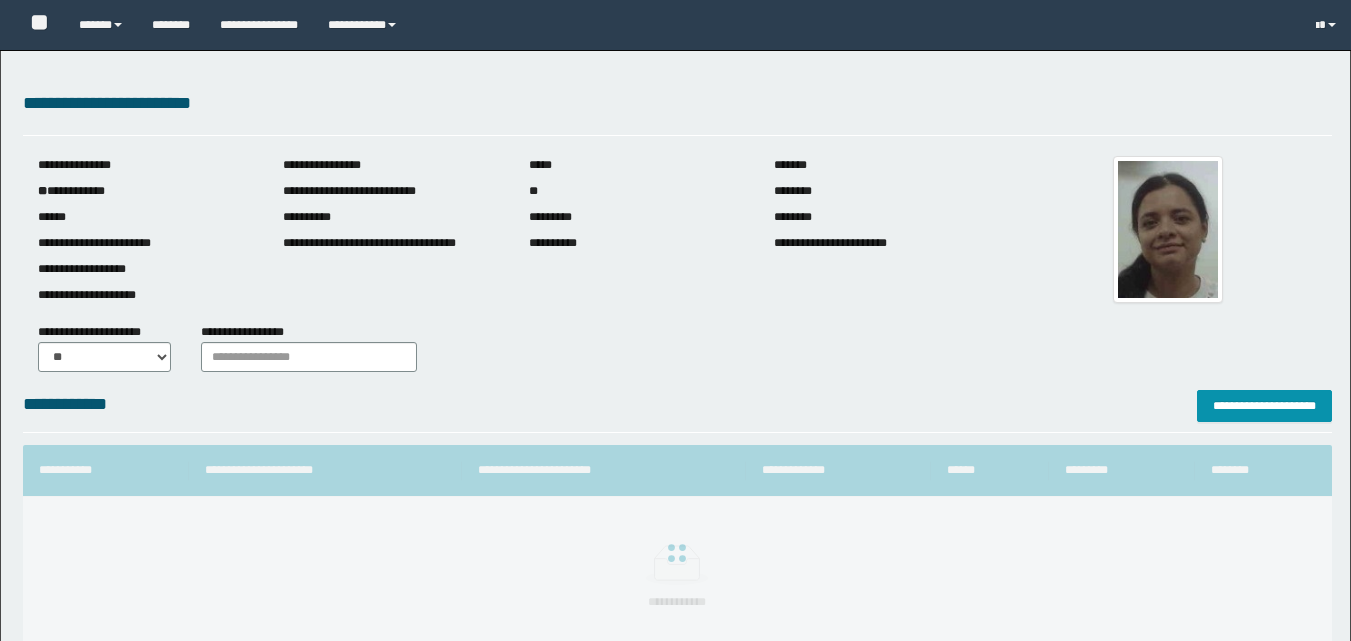 scroll, scrollTop: 0, scrollLeft: 0, axis: both 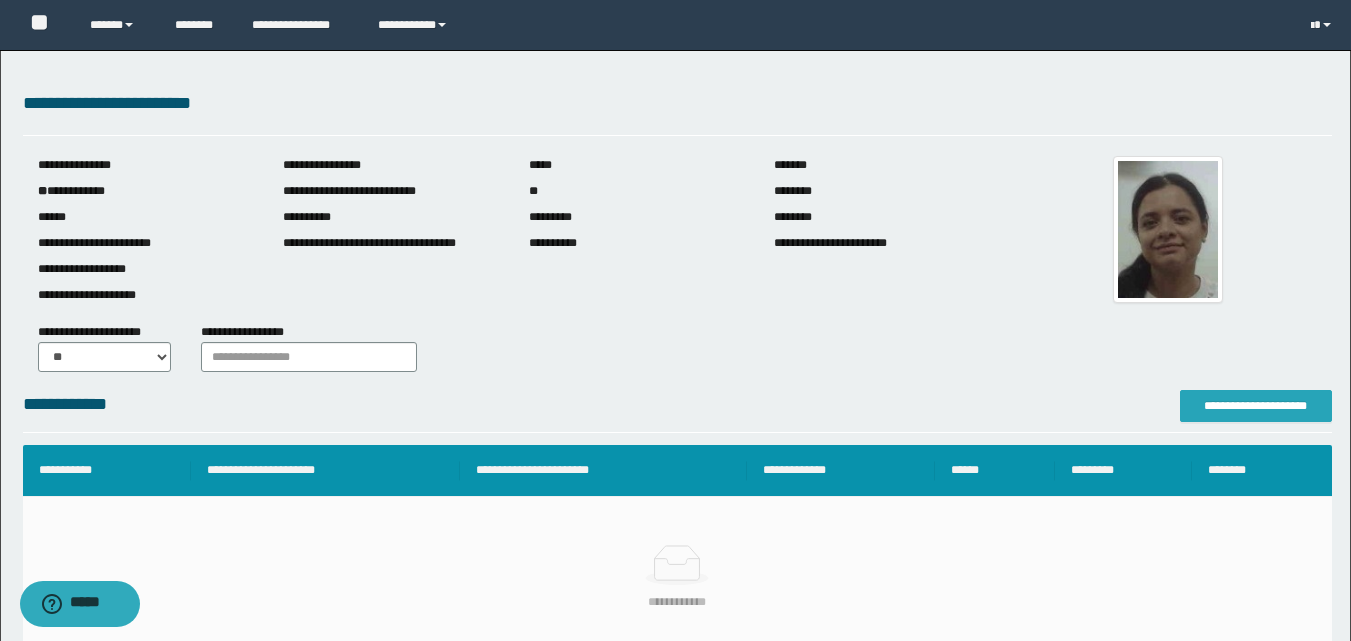 click on "**********" at bounding box center [1256, 406] 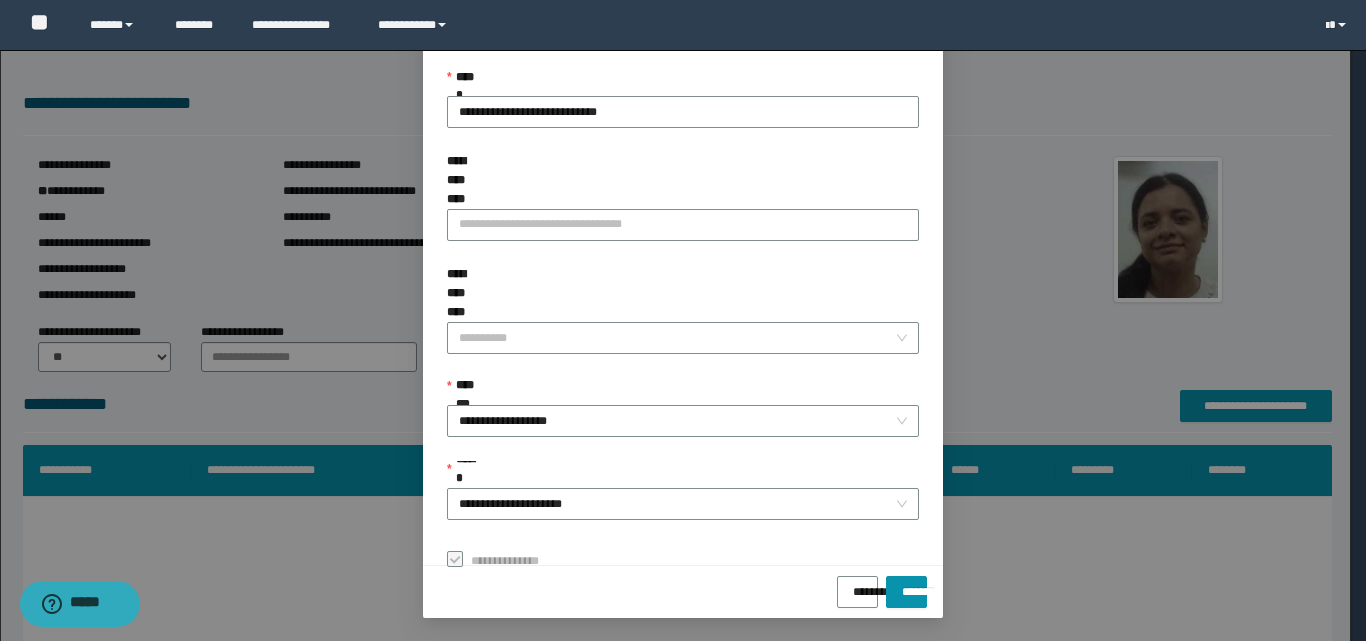scroll, scrollTop: 111, scrollLeft: 0, axis: vertical 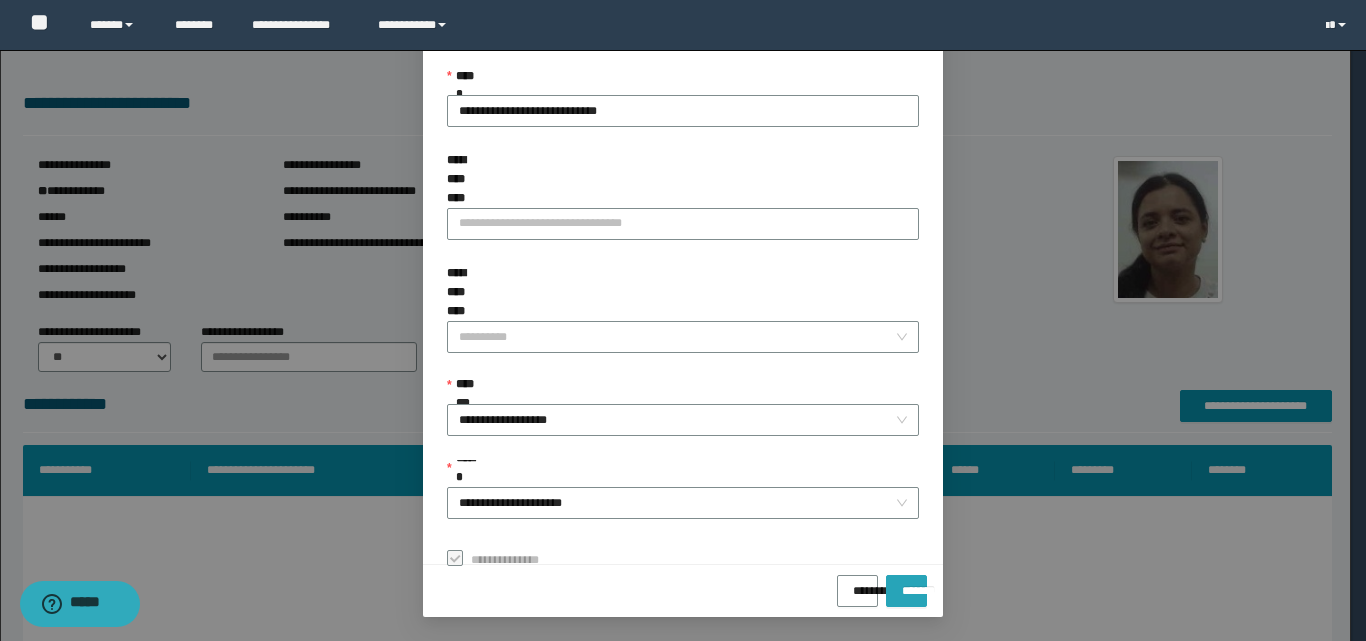 click on "*******" at bounding box center (906, 584) 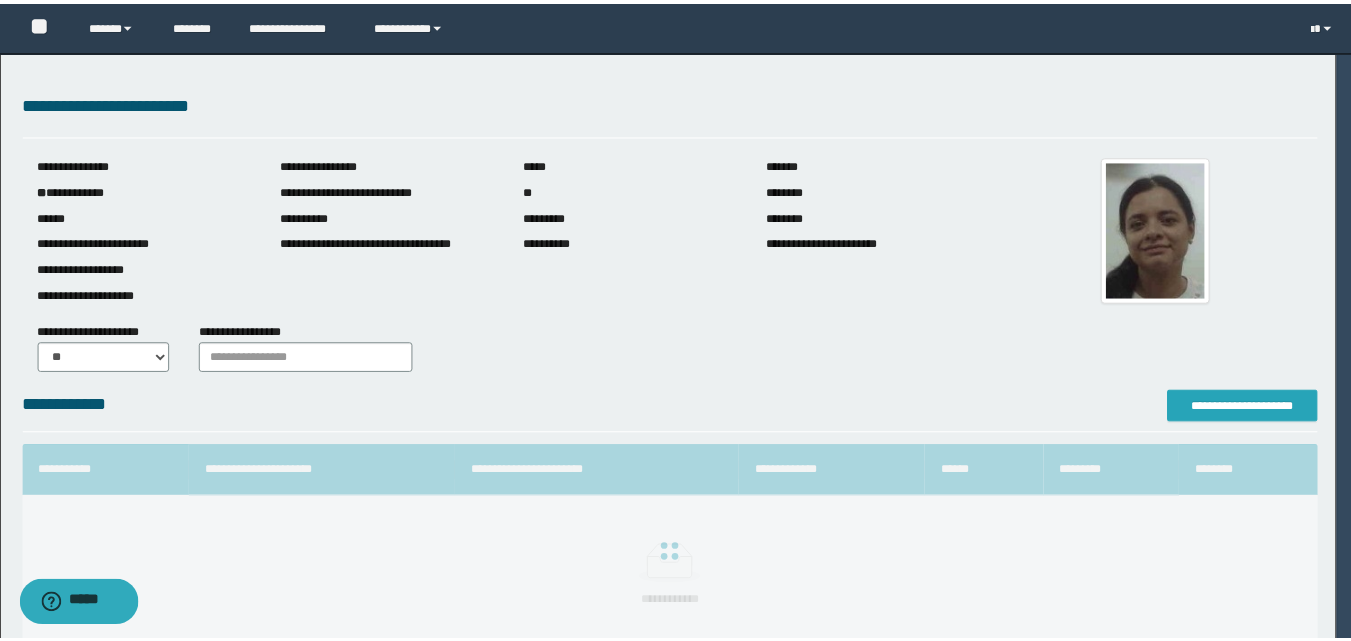 scroll, scrollTop: 0, scrollLeft: 0, axis: both 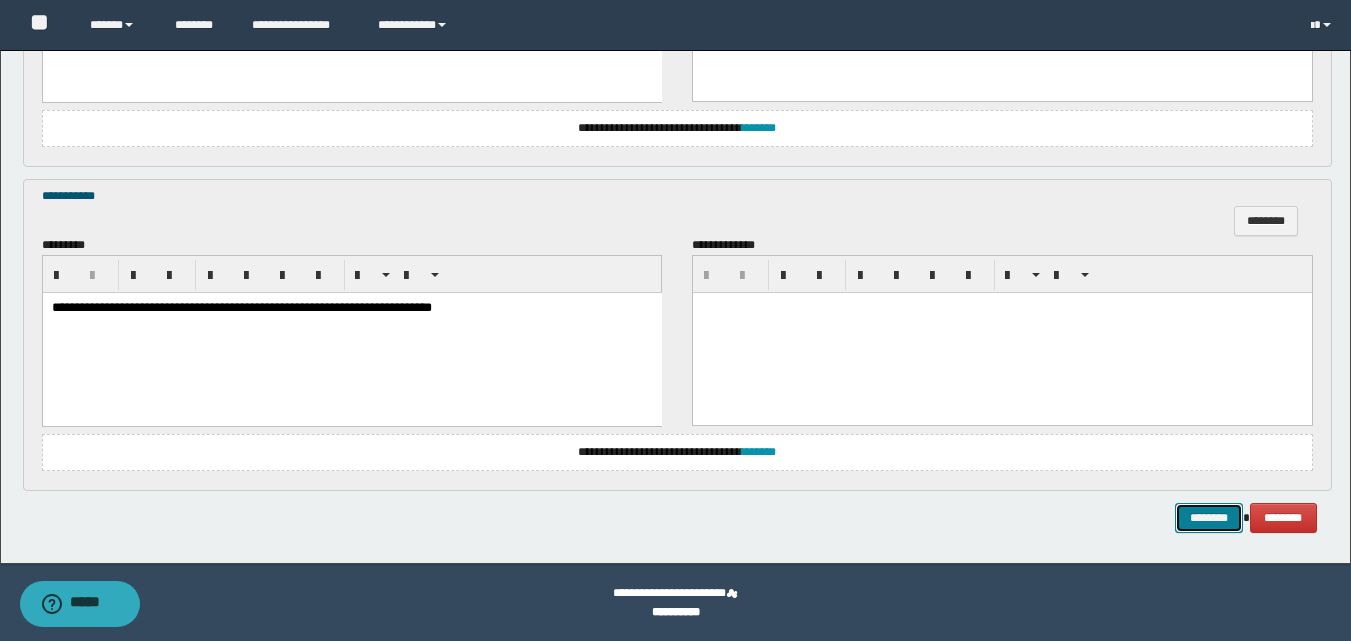 click on "********" at bounding box center (1209, 518) 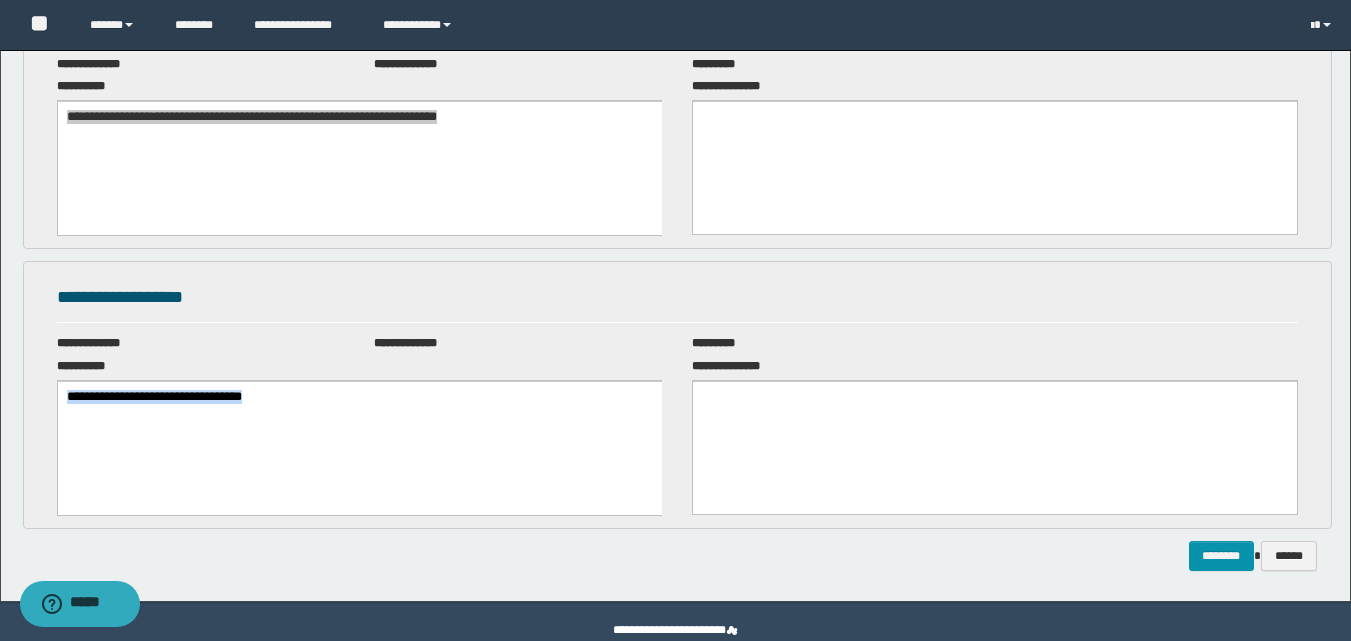 scroll, scrollTop: 0, scrollLeft: 0, axis: both 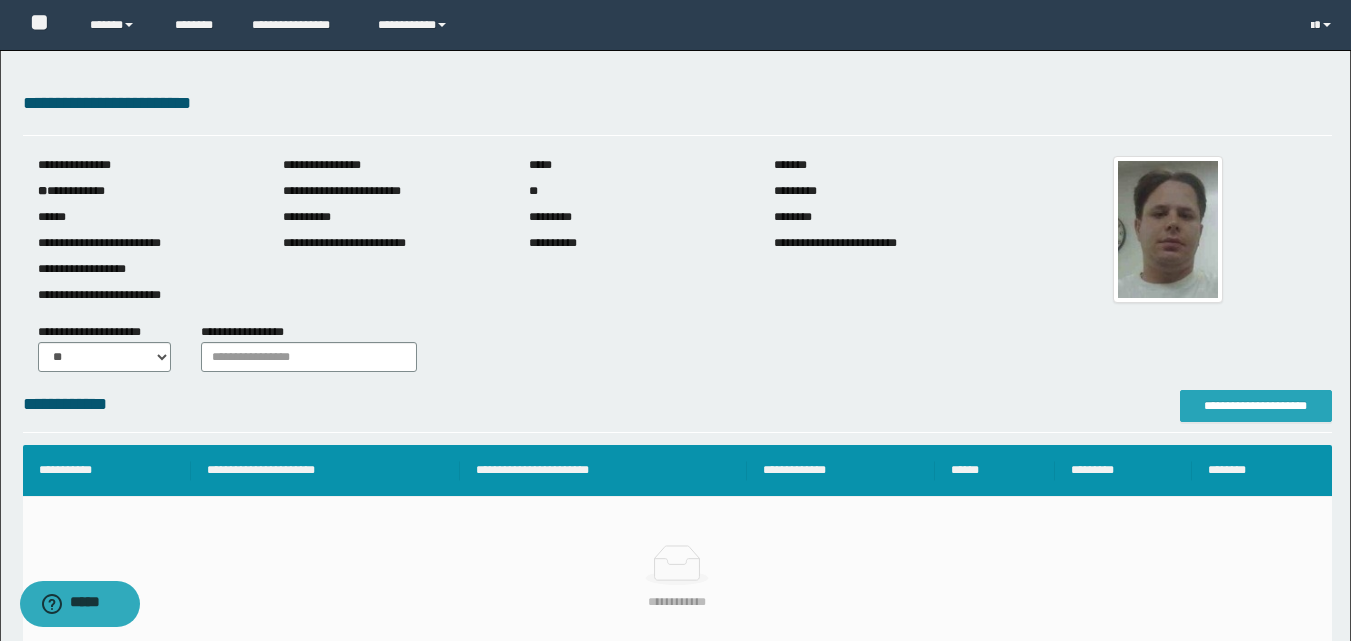 click on "**********" at bounding box center (1256, 406) 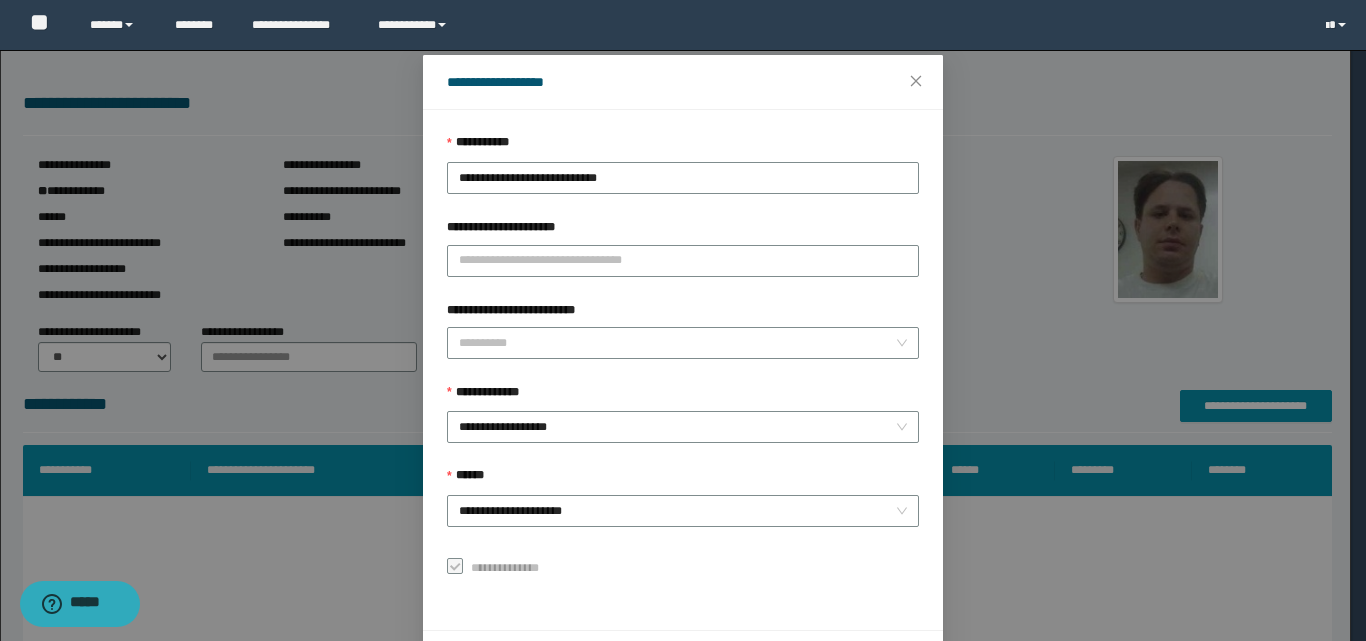 scroll, scrollTop: 111, scrollLeft: 0, axis: vertical 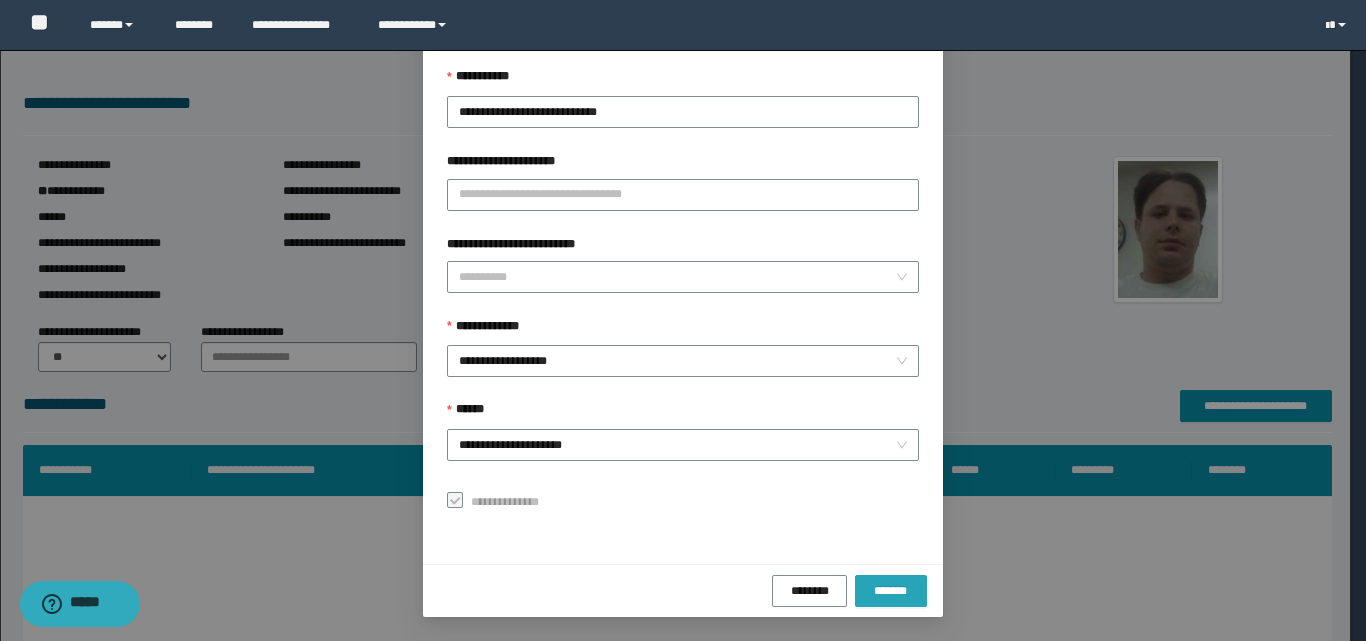 click on "*******" at bounding box center (891, 591) 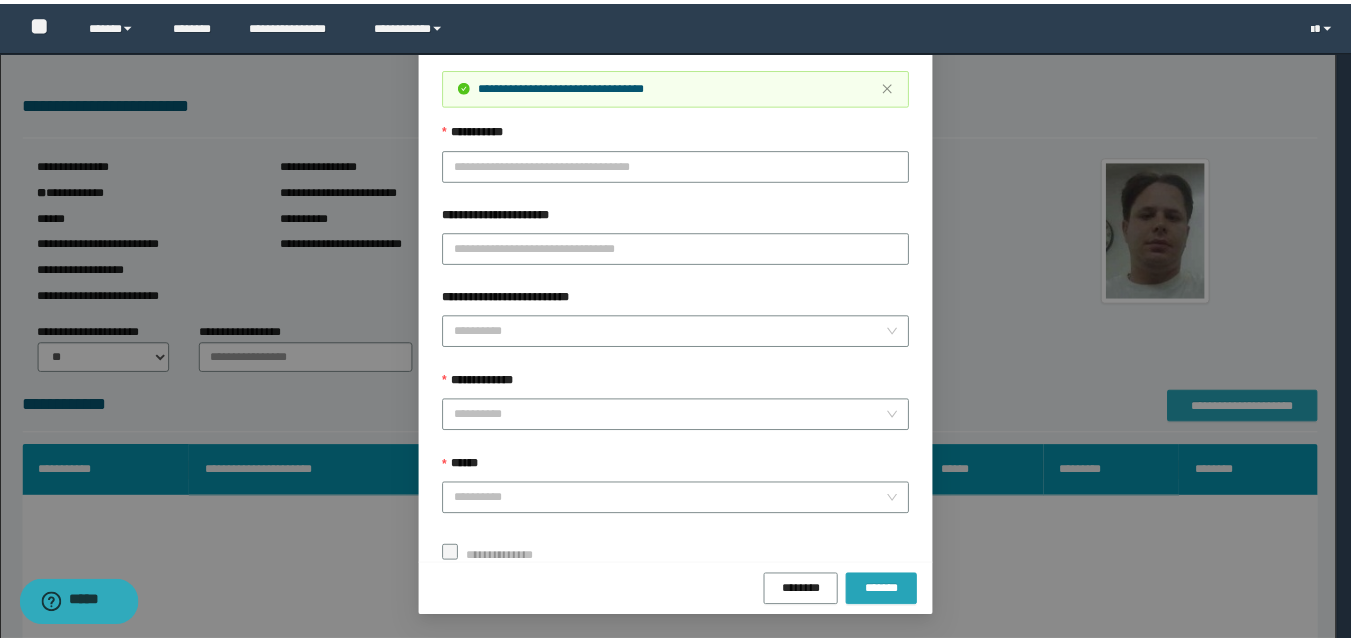 scroll, scrollTop: 0, scrollLeft: 0, axis: both 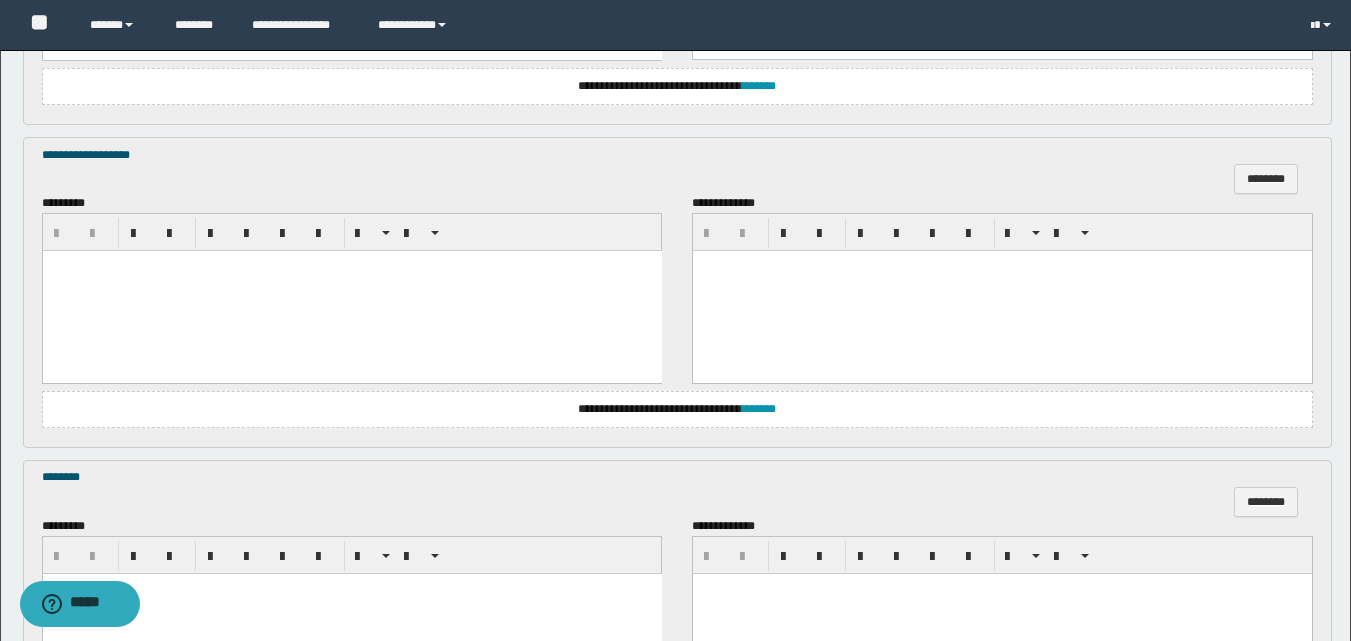 click at bounding box center [351, 266] 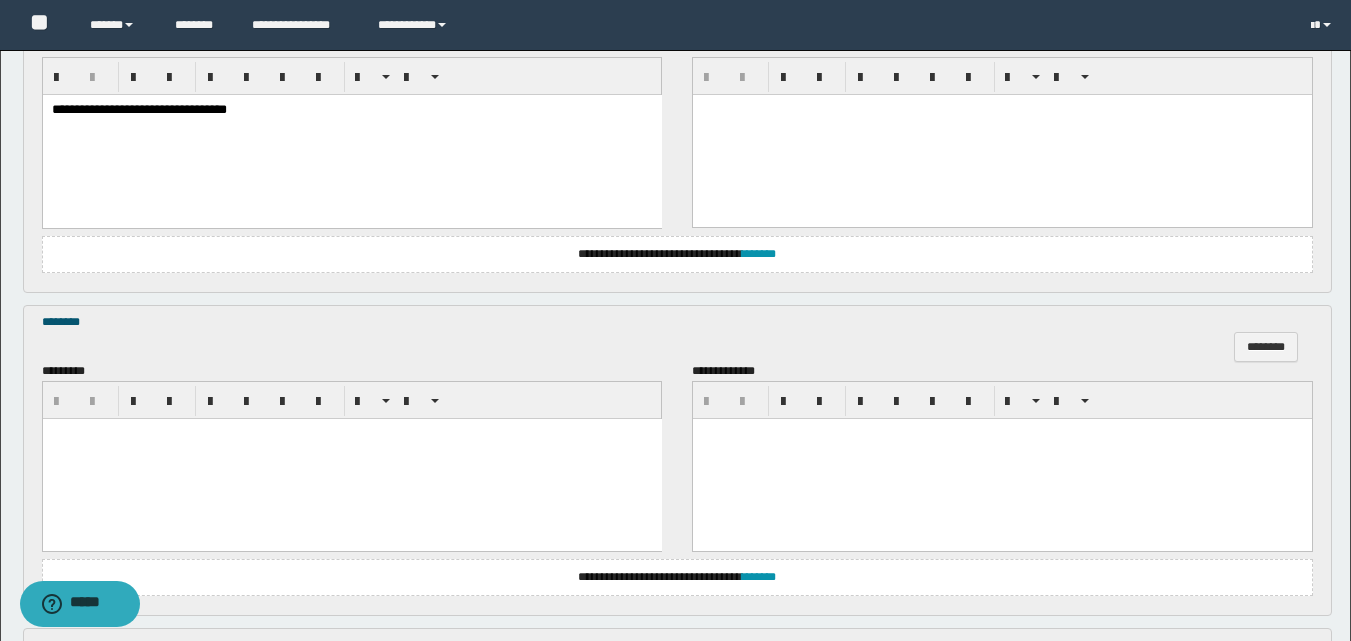 scroll, scrollTop: 1100, scrollLeft: 0, axis: vertical 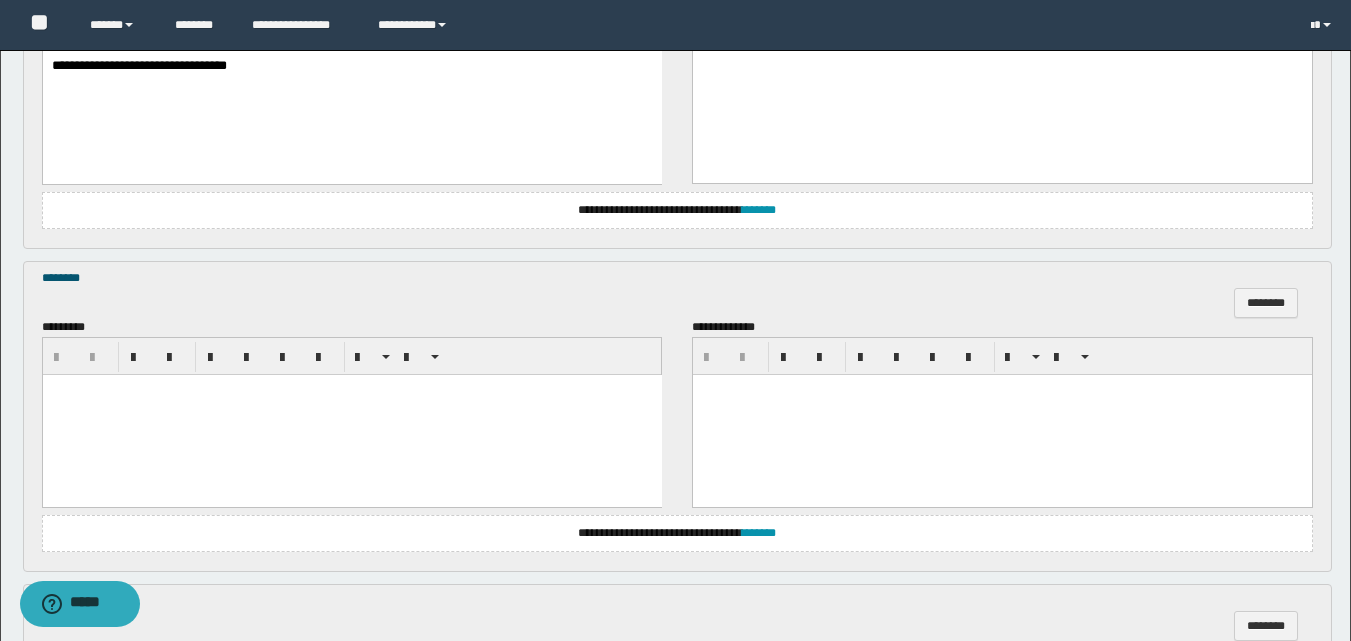 click at bounding box center [351, 414] 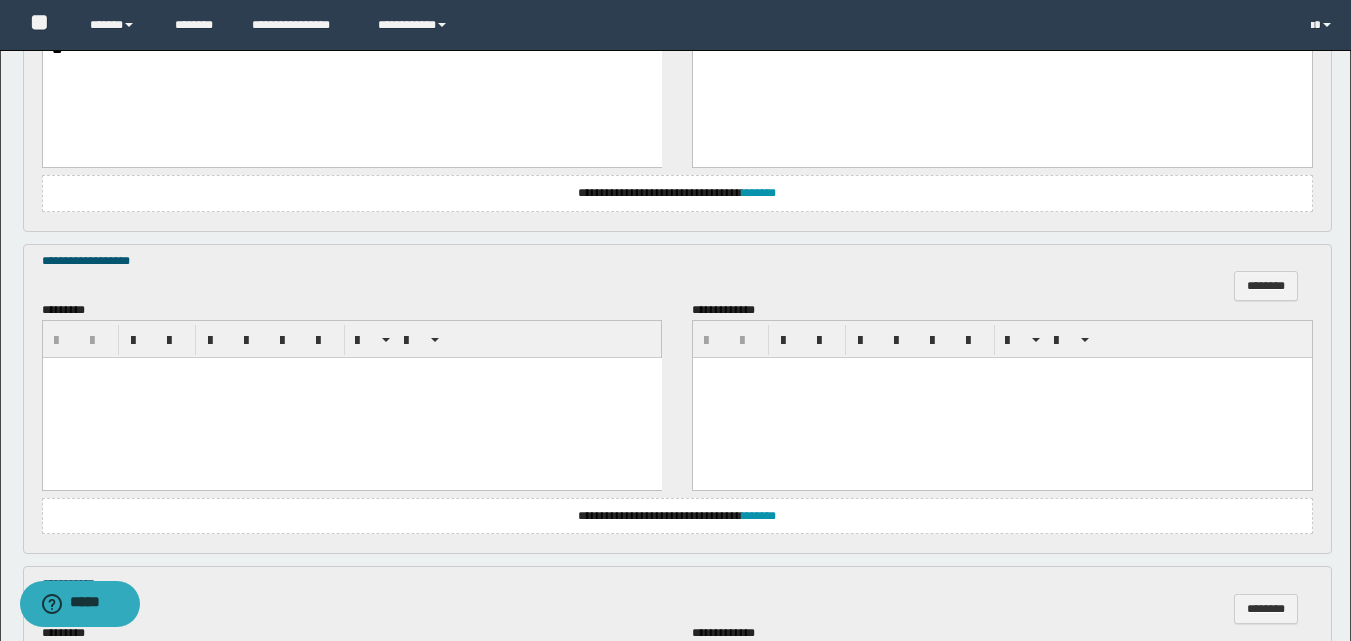 scroll, scrollTop: 1500, scrollLeft: 0, axis: vertical 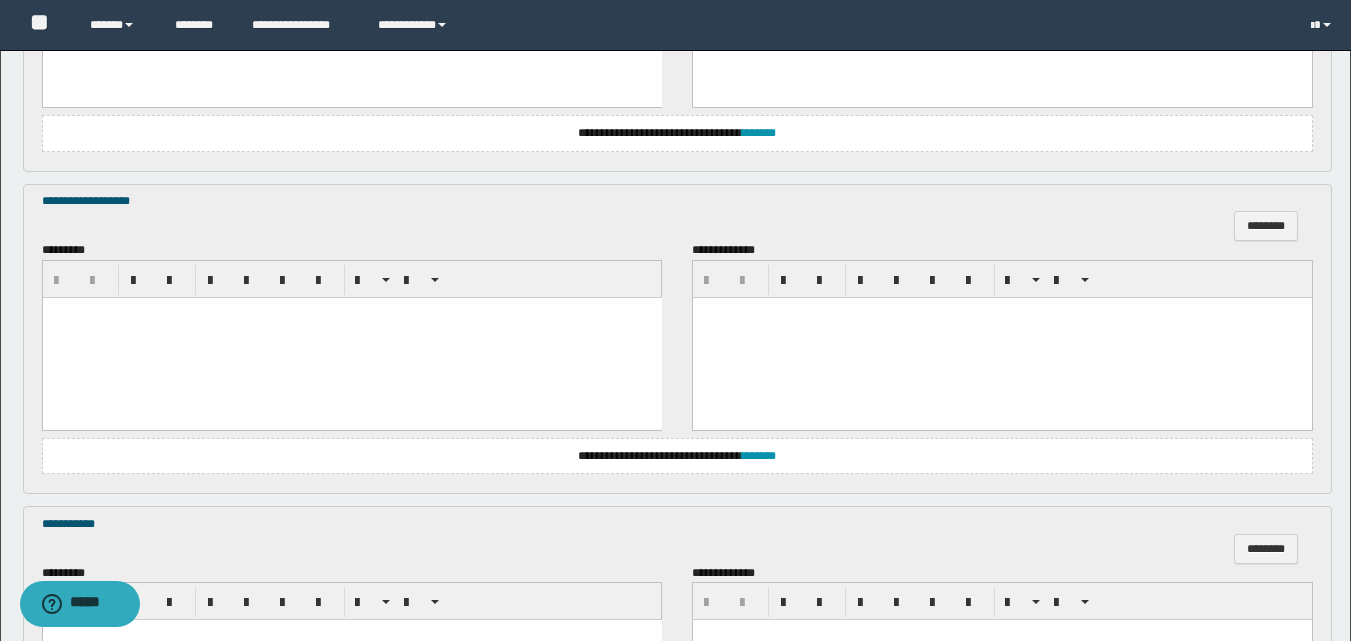 click at bounding box center [351, 337] 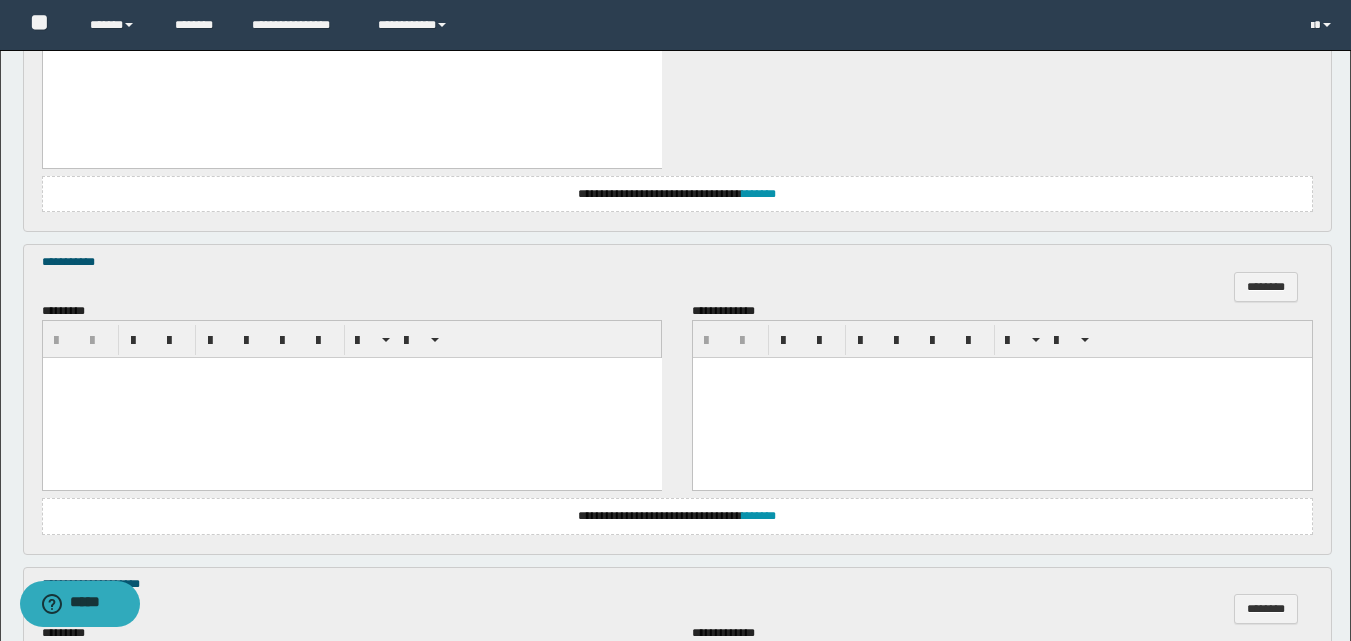 scroll, scrollTop: 2000, scrollLeft: 0, axis: vertical 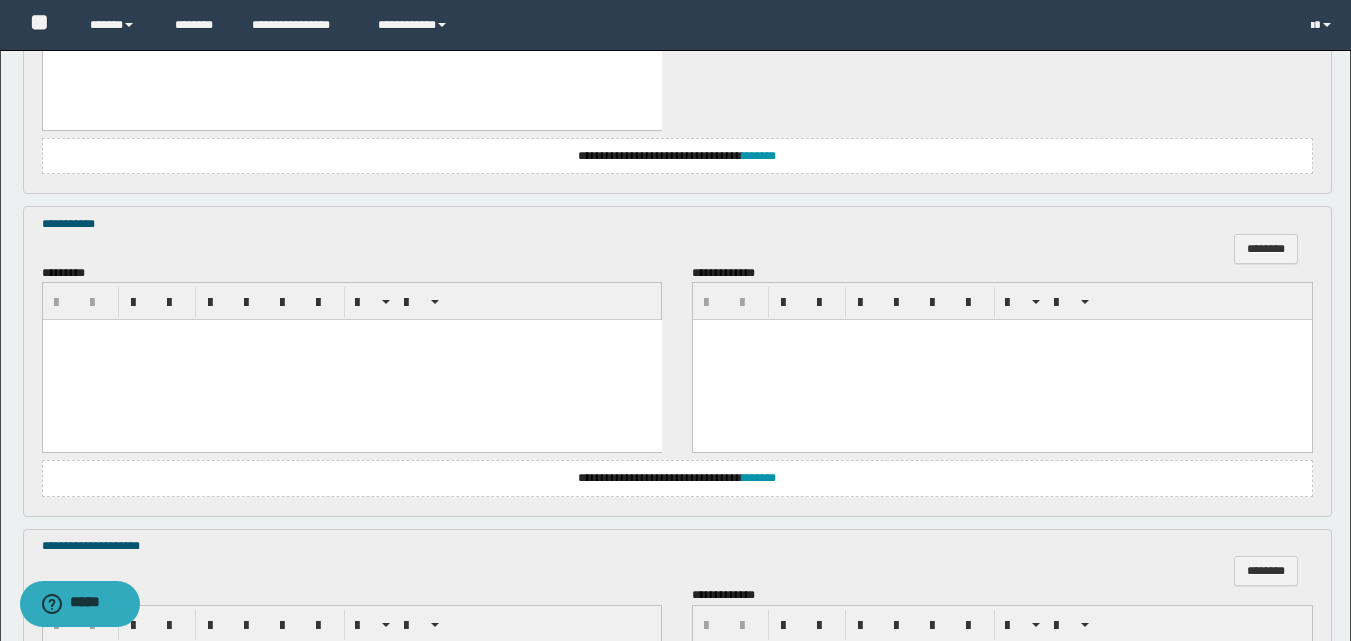 click at bounding box center (351, 360) 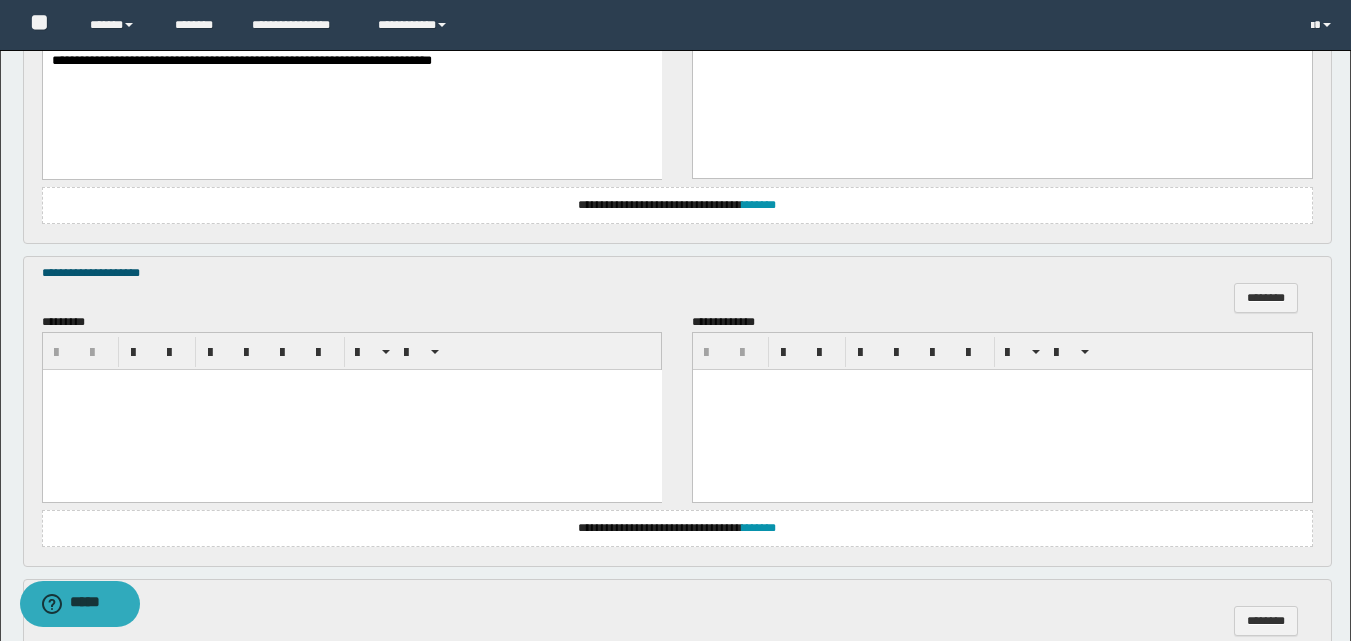 scroll, scrollTop: 2300, scrollLeft: 0, axis: vertical 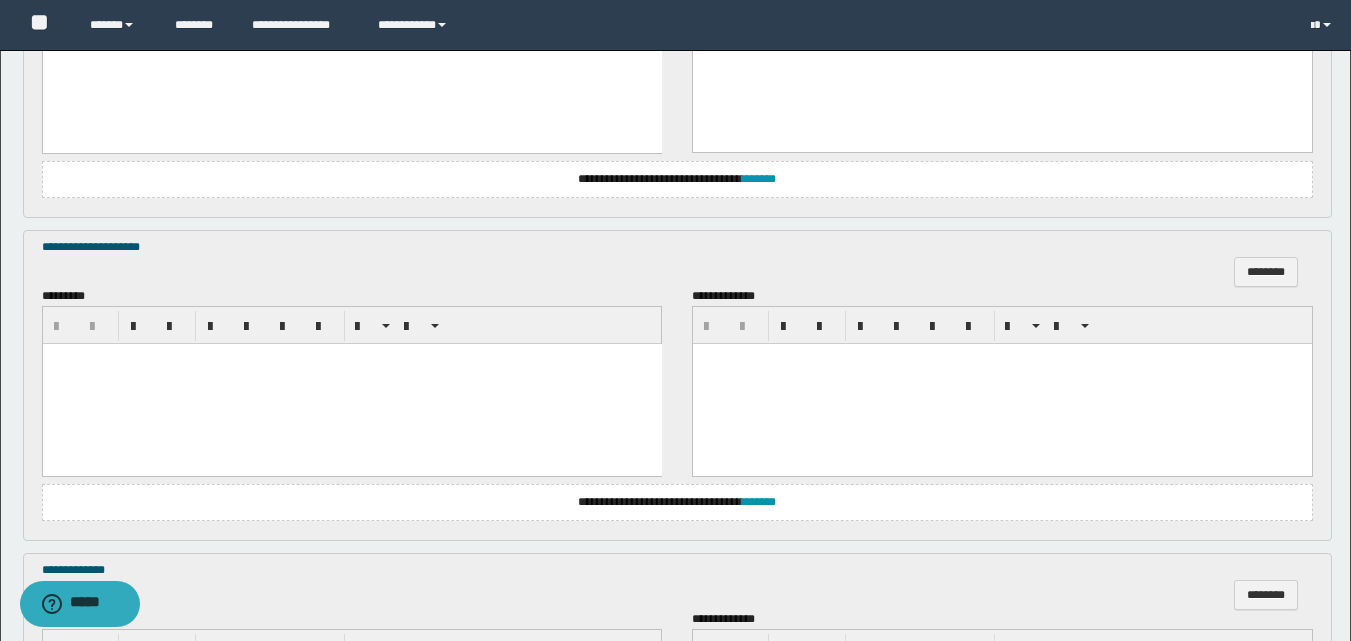 click at bounding box center [351, 384] 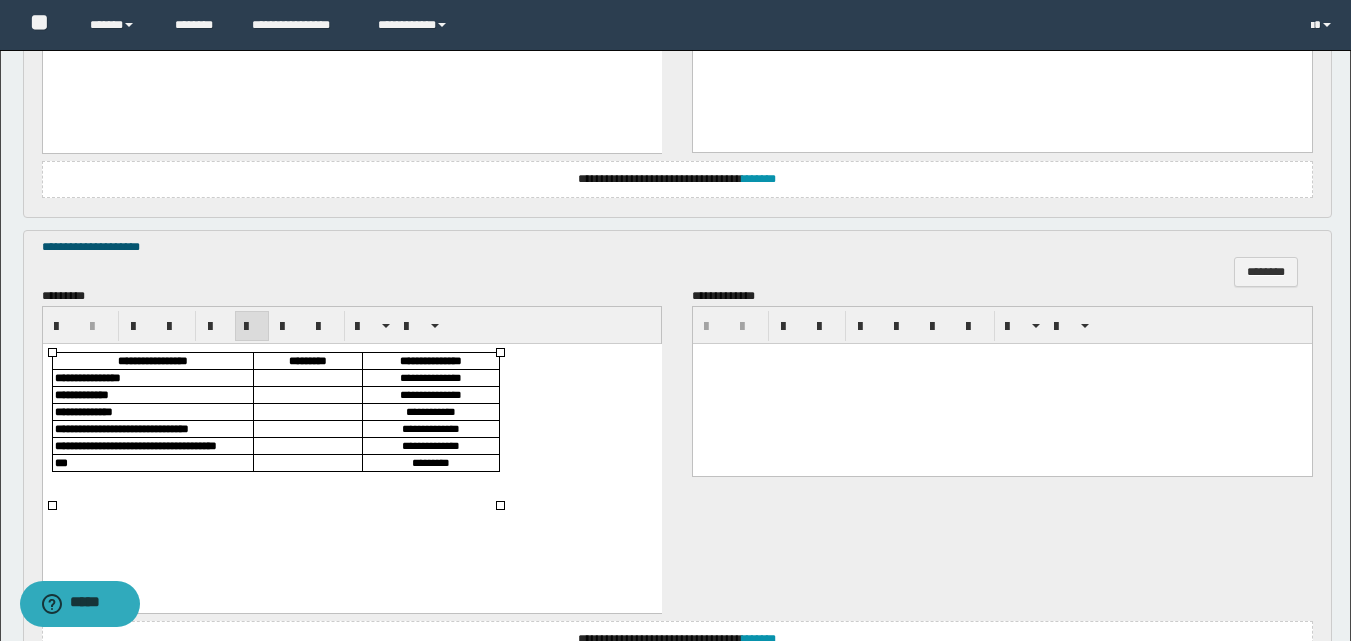 click at bounding box center [307, 378] 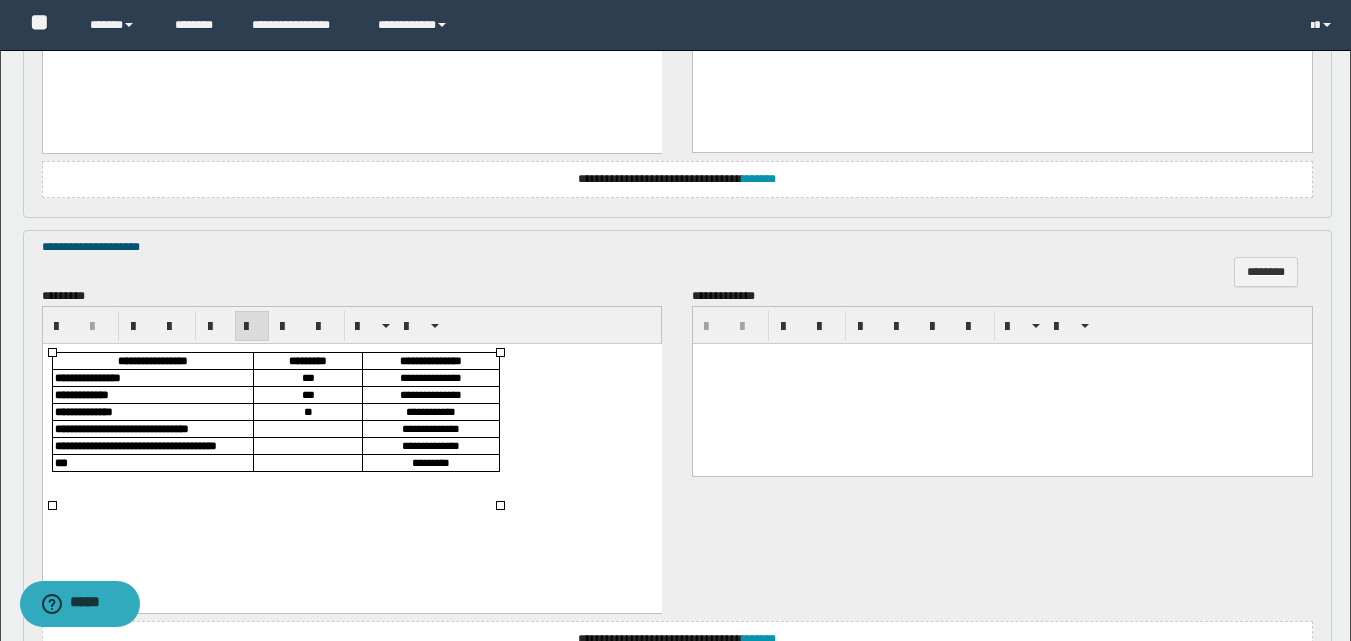 drag, startPoint x: 758, startPoint y: 374, endPoint x: 756, endPoint y: 391, distance: 17.117243 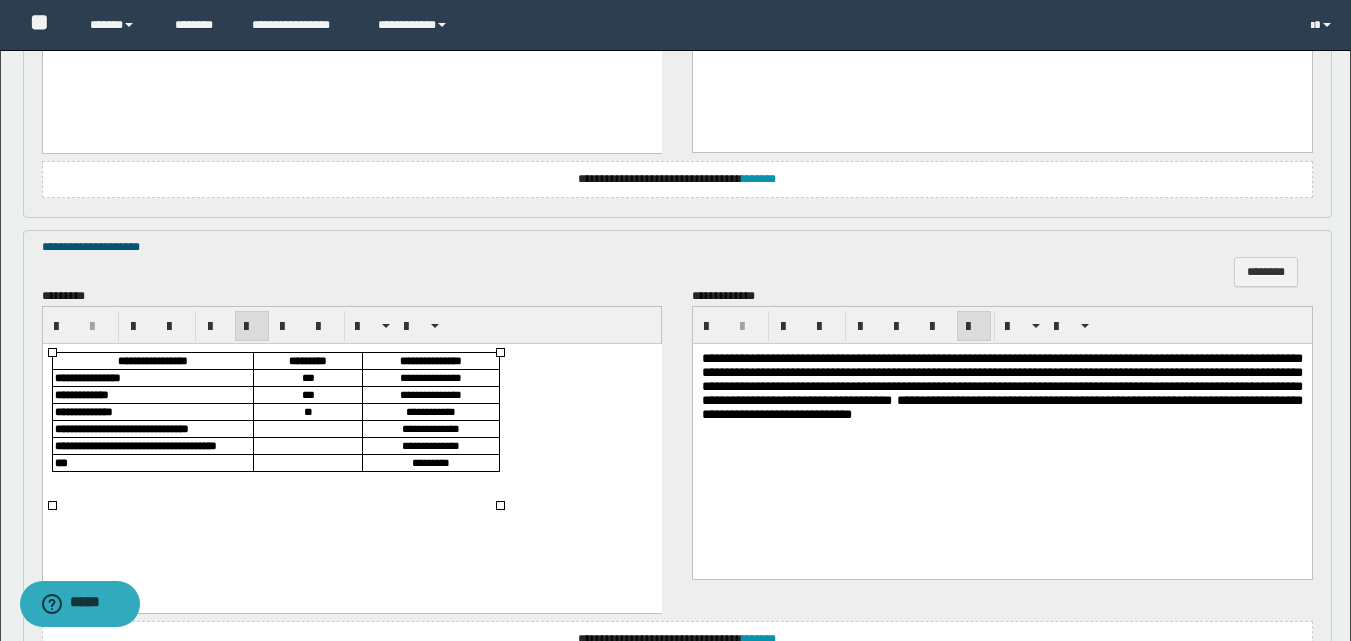 type 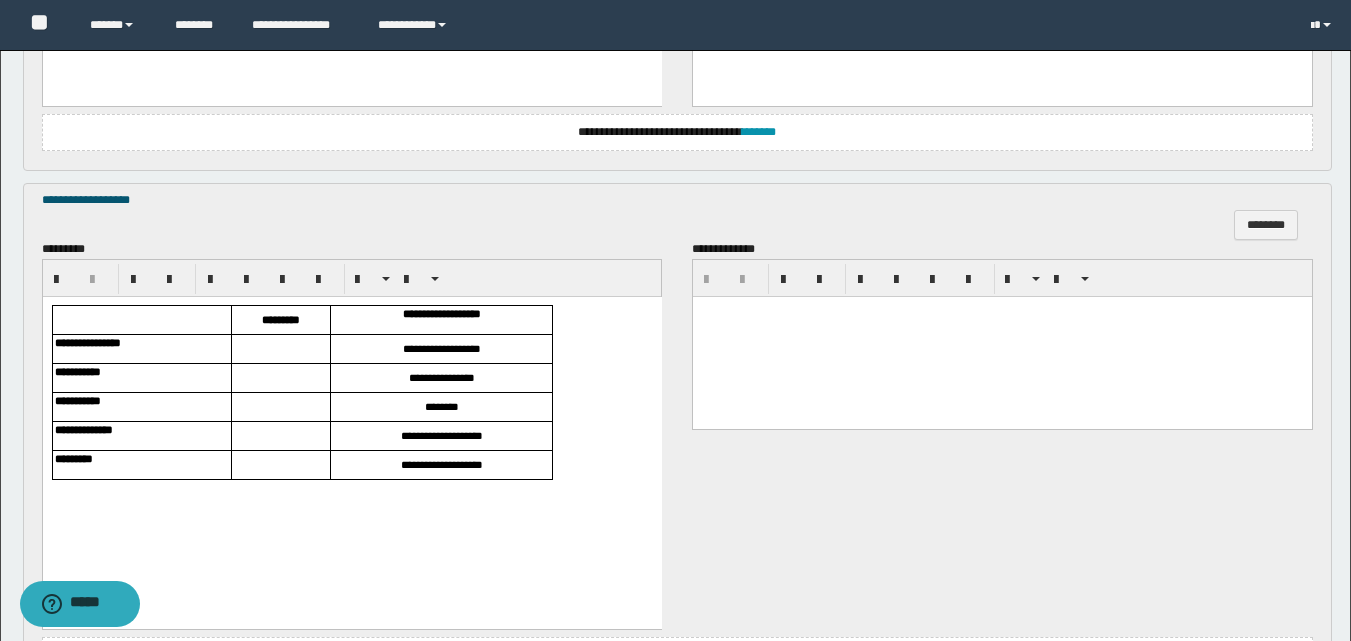 scroll, scrollTop: 1500, scrollLeft: 0, axis: vertical 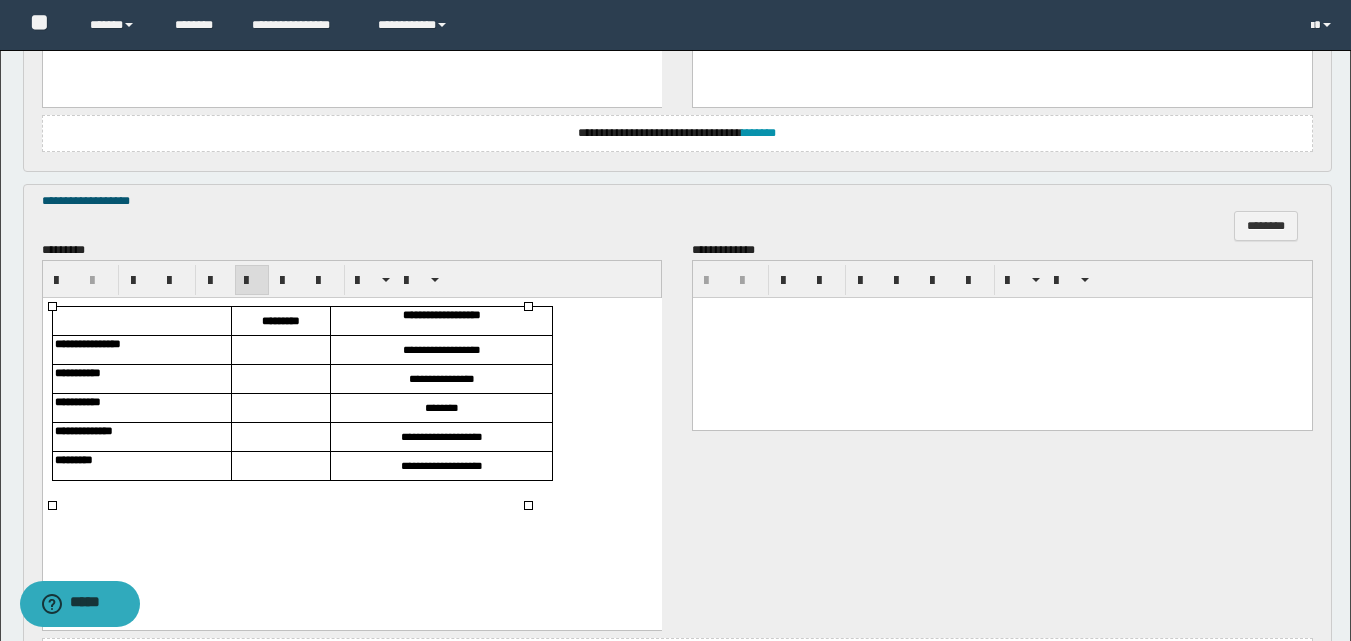 click at bounding box center [280, 348] 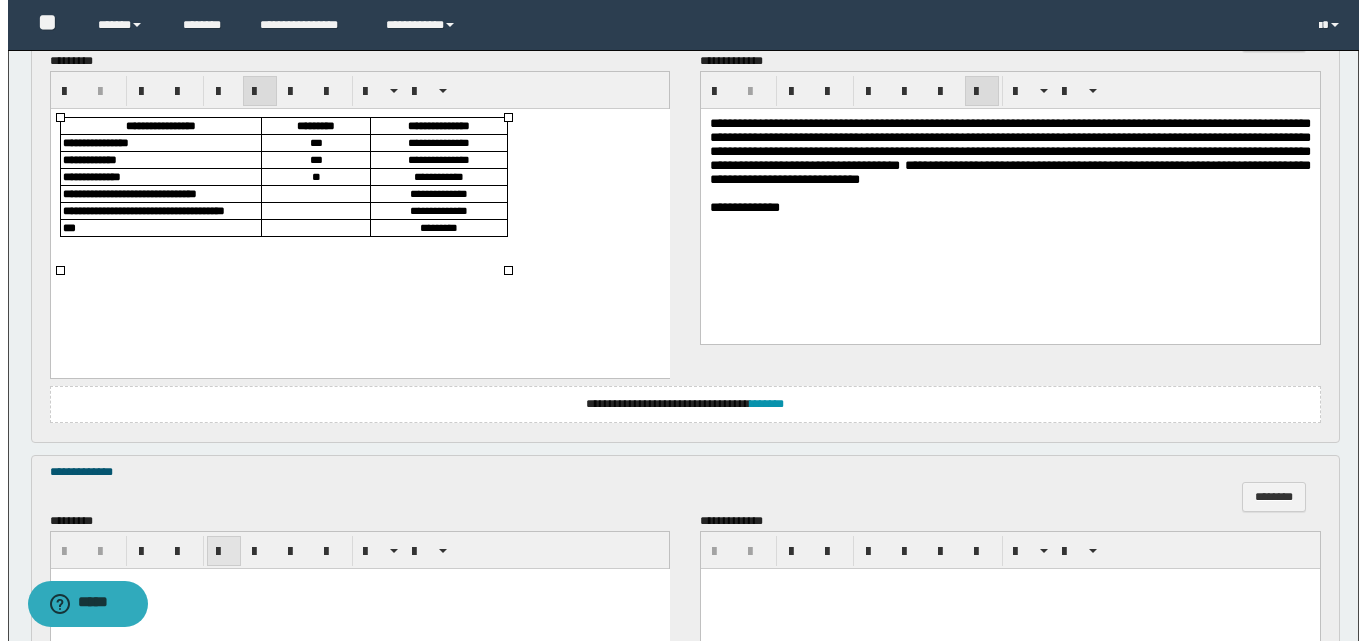 scroll, scrollTop: 2710, scrollLeft: 0, axis: vertical 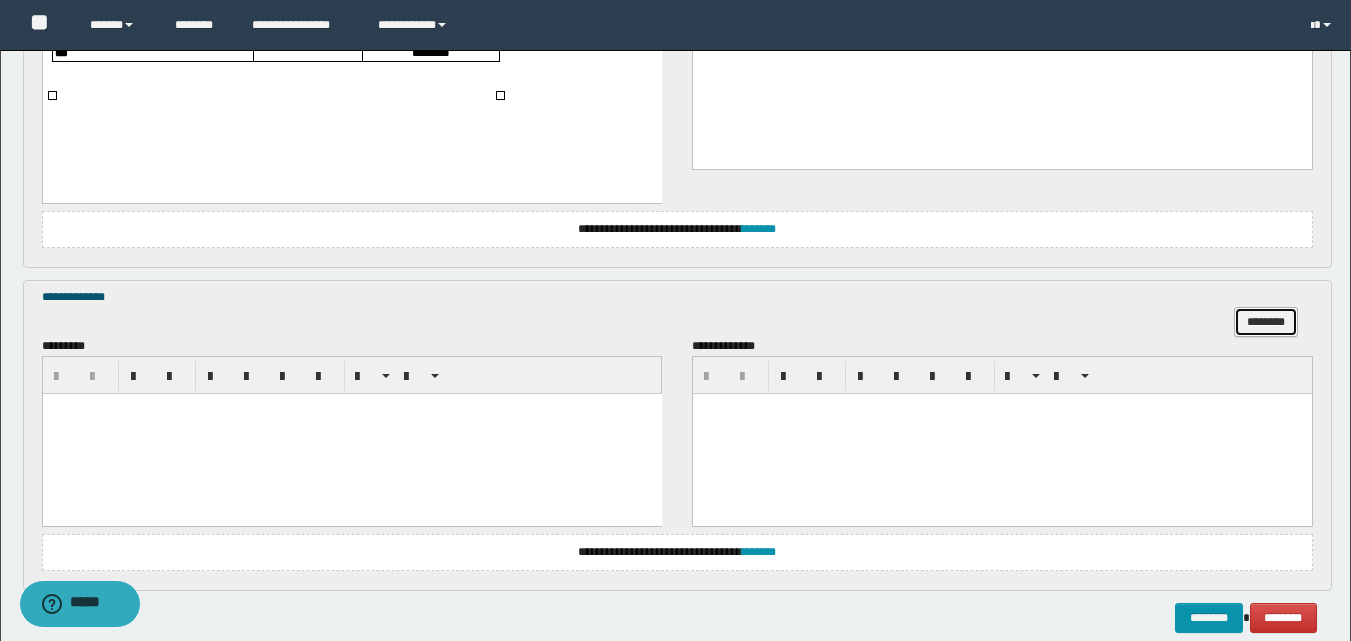 click on "********" at bounding box center [1266, 322] 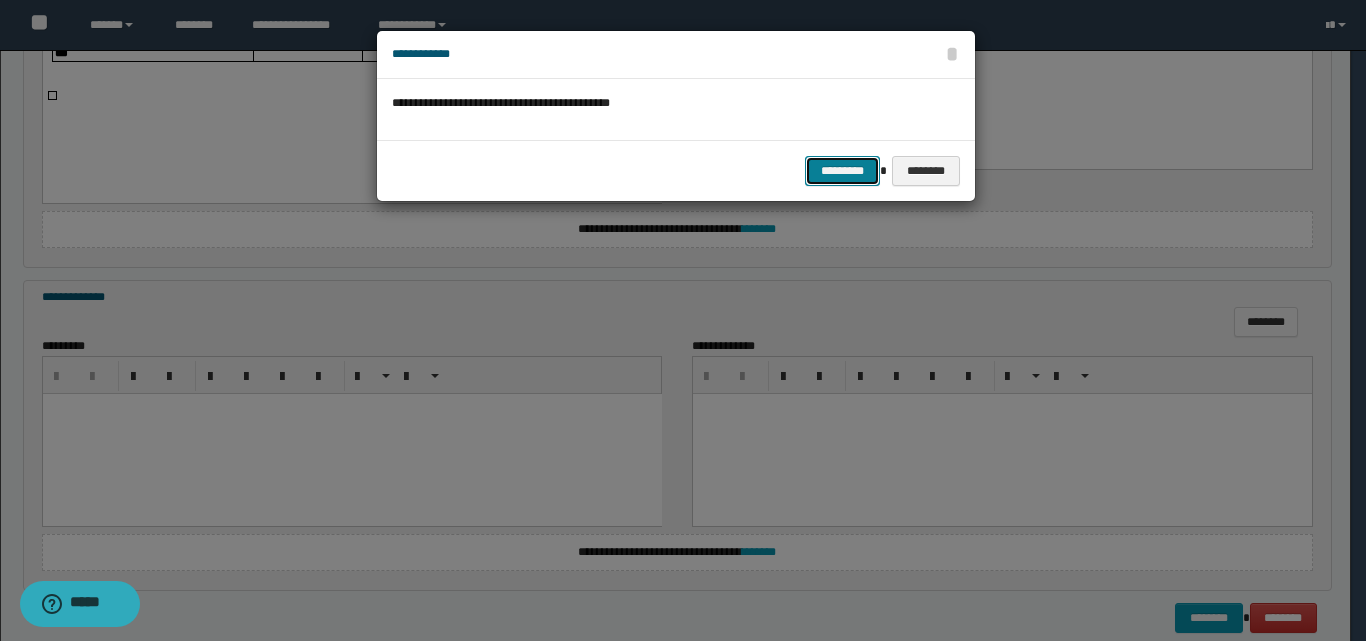 click on "*********" at bounding box center (842, 171) 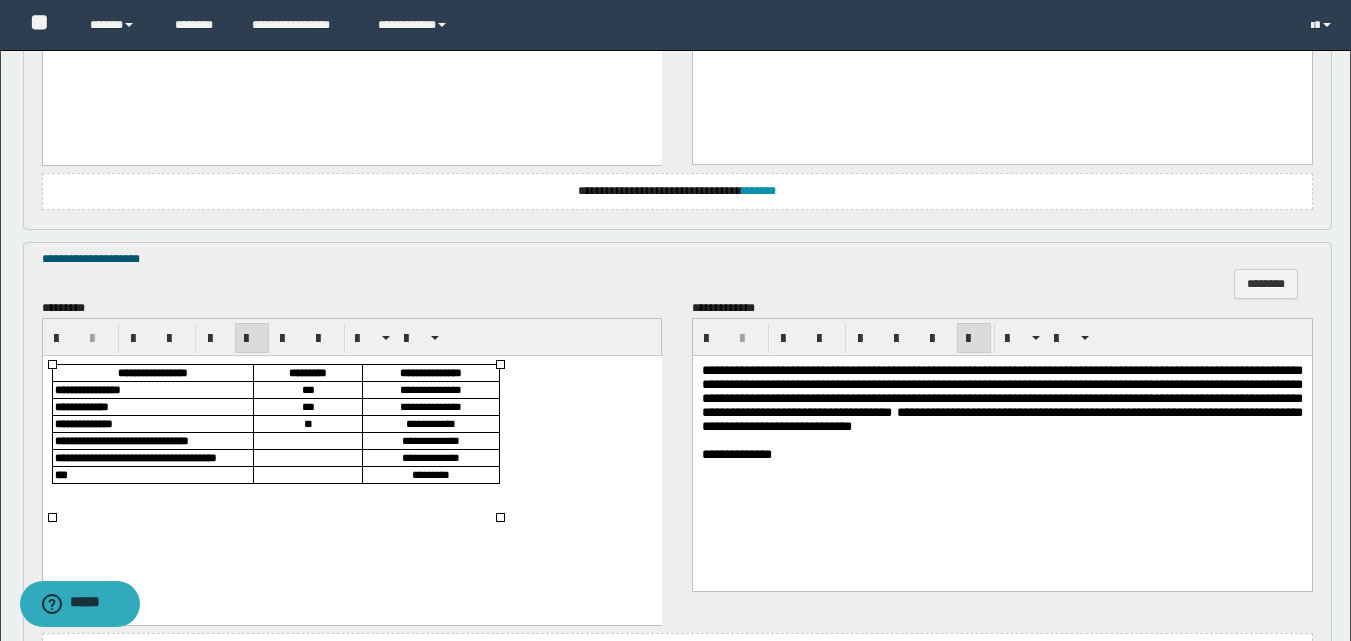 scroll, scrollTop: 2488, scrollLeft: 0, axis: vertical 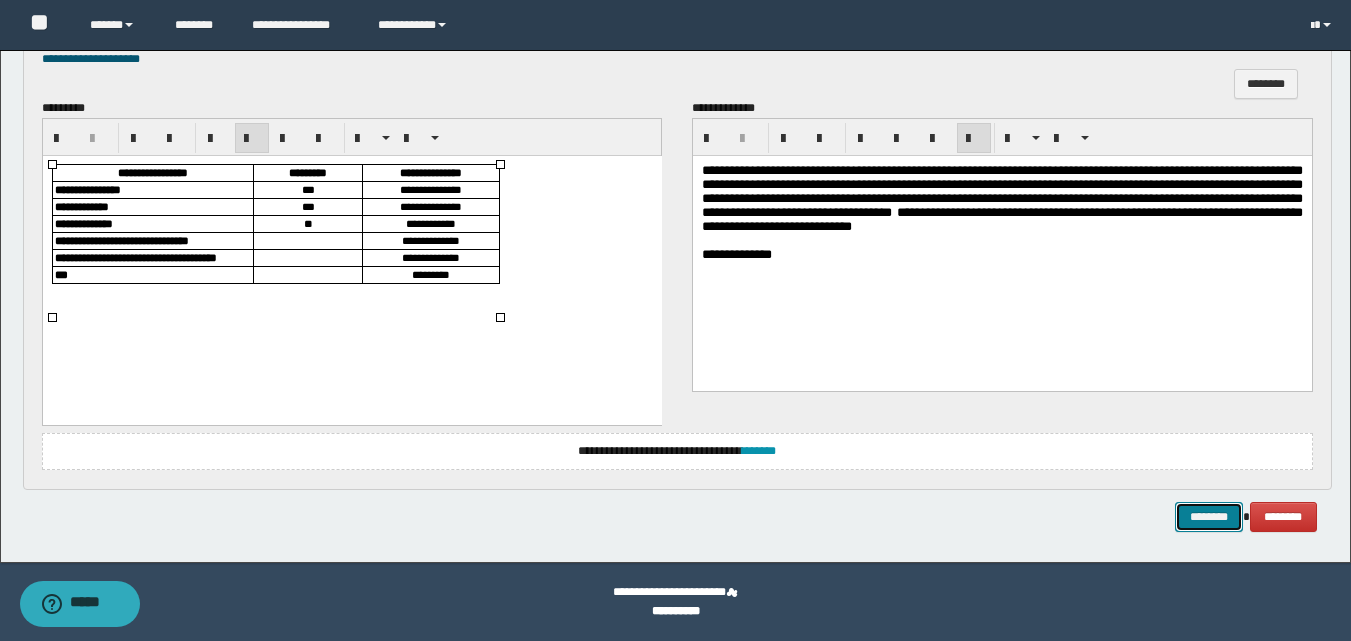 click on "********" at bounding box center [1209, 517] 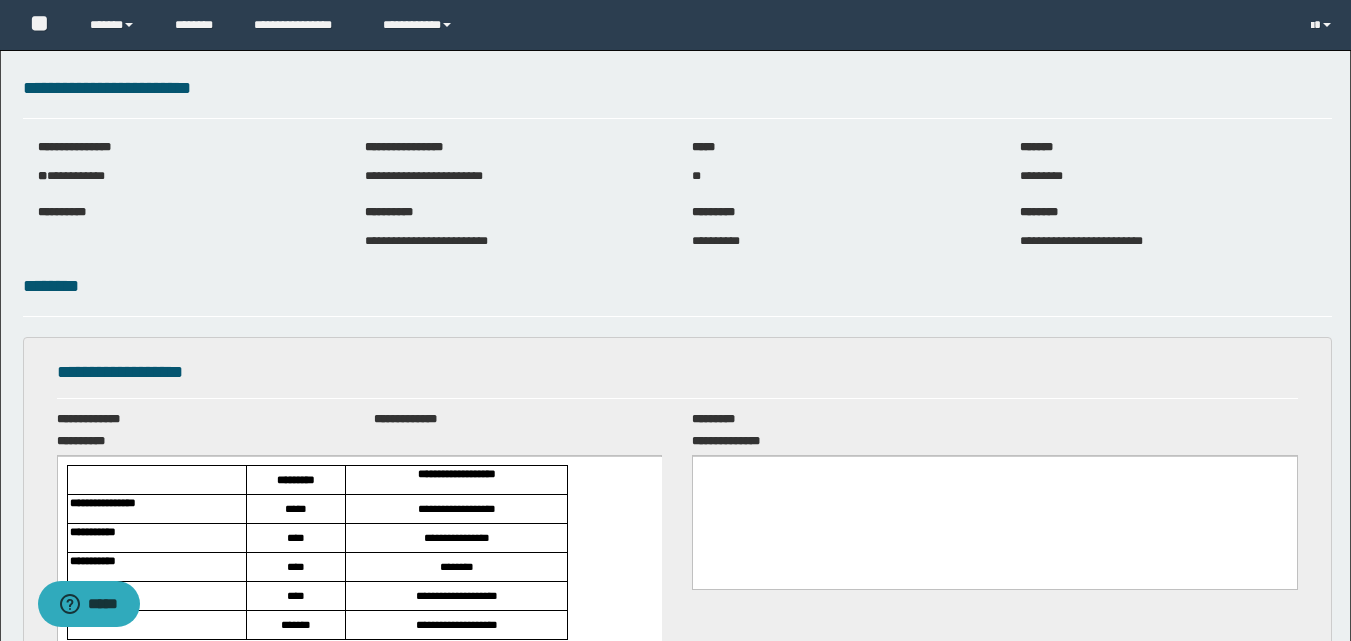scroll, scrollTop: 0, scrollLeft: 0, axis: both 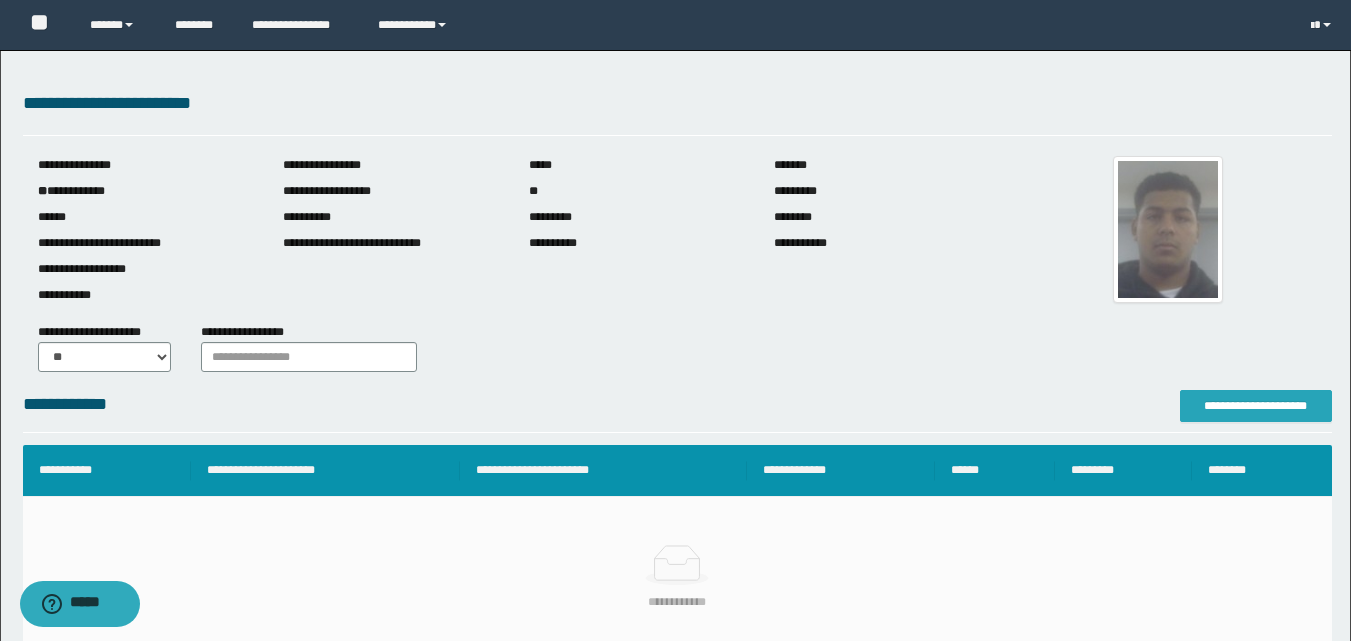 click on "**********" at bounding box center (1256, 406) 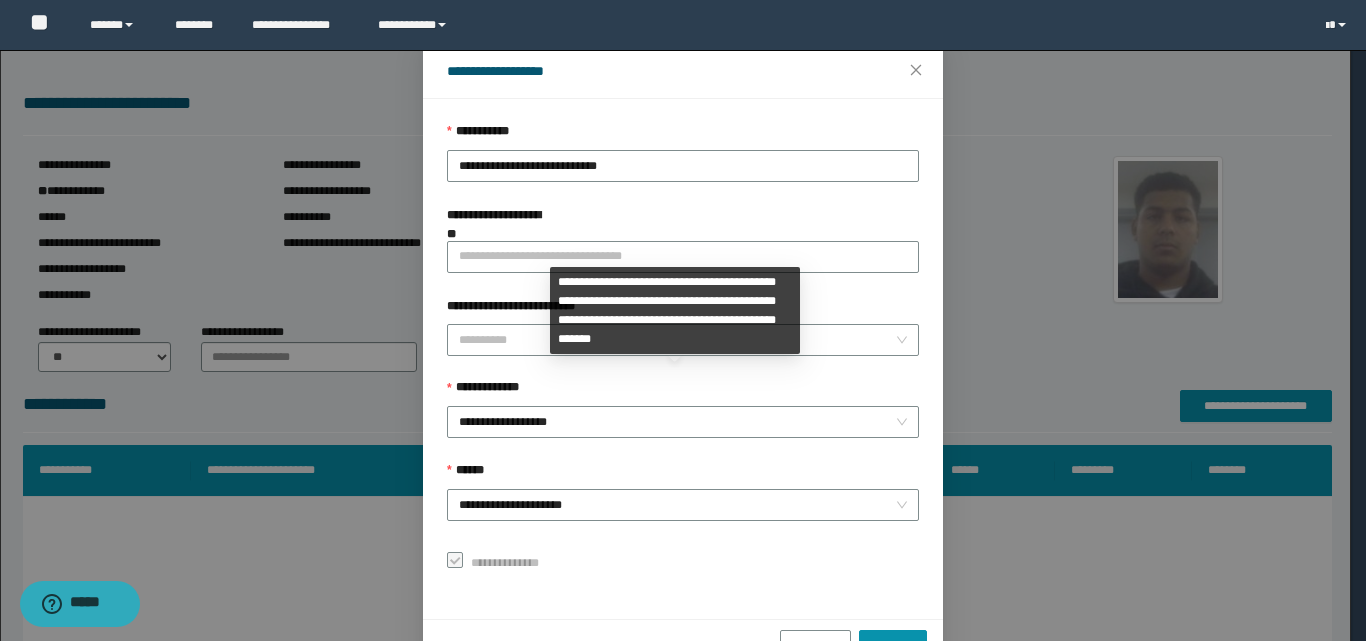 scroll, scrollTop: 111, scrollLeft: 0, axis: vertical 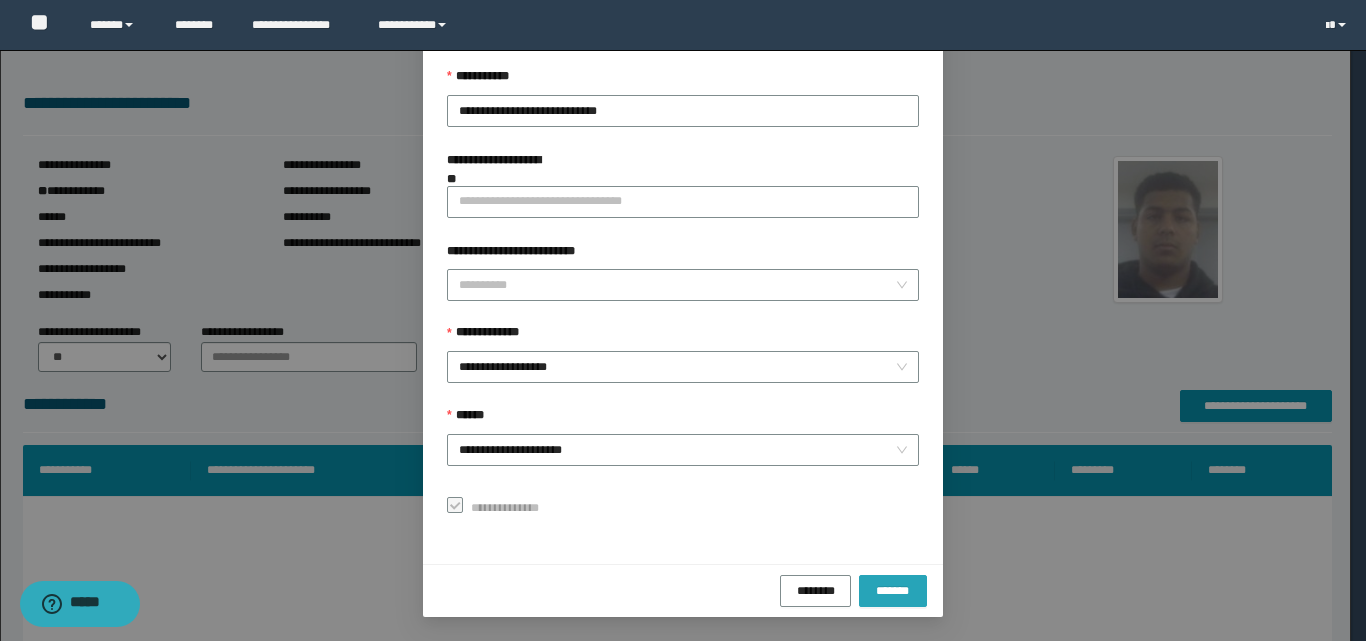 click on "*******" at bounding box center (893, 590) 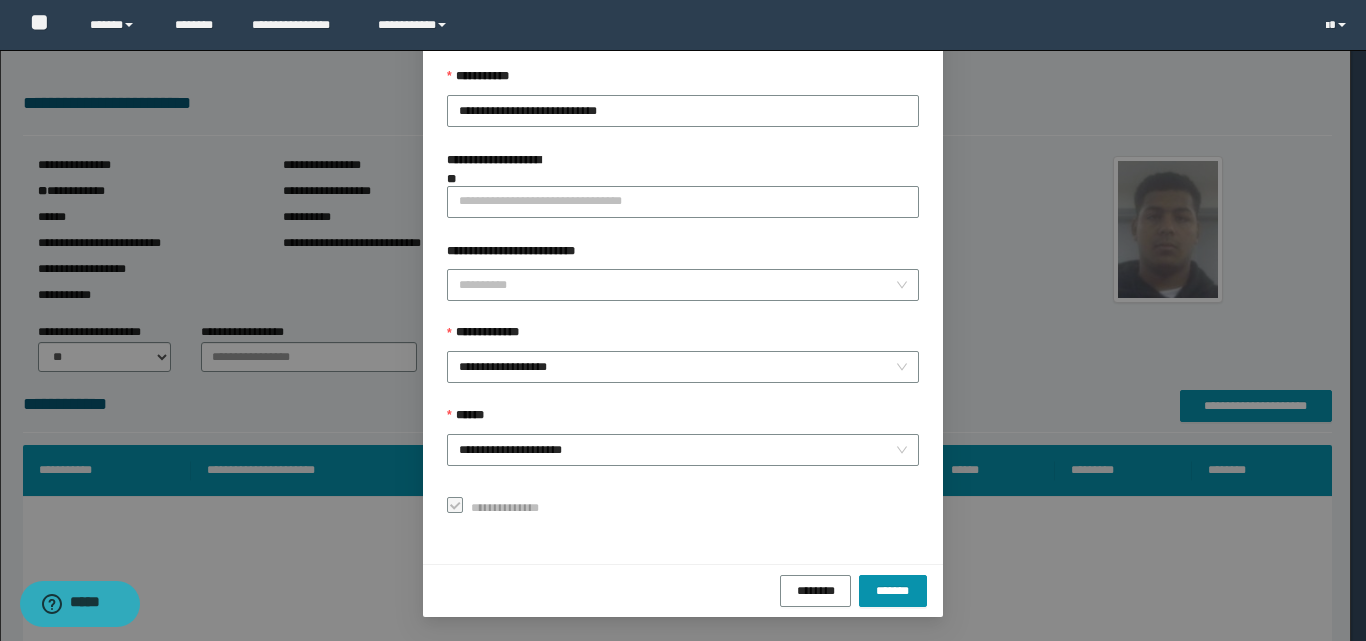 click on "**********" at bounding box center (683, 320) 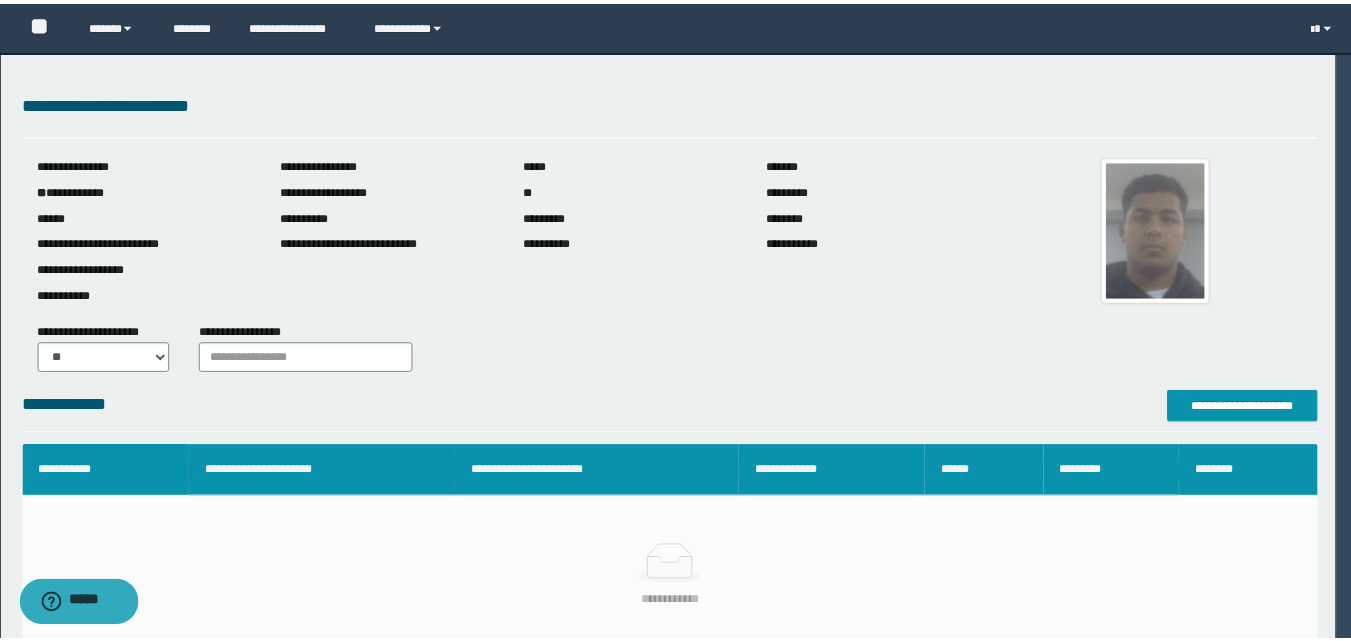 scroll, scrollTop: 11, scrollLeft: 0, axis: vertical 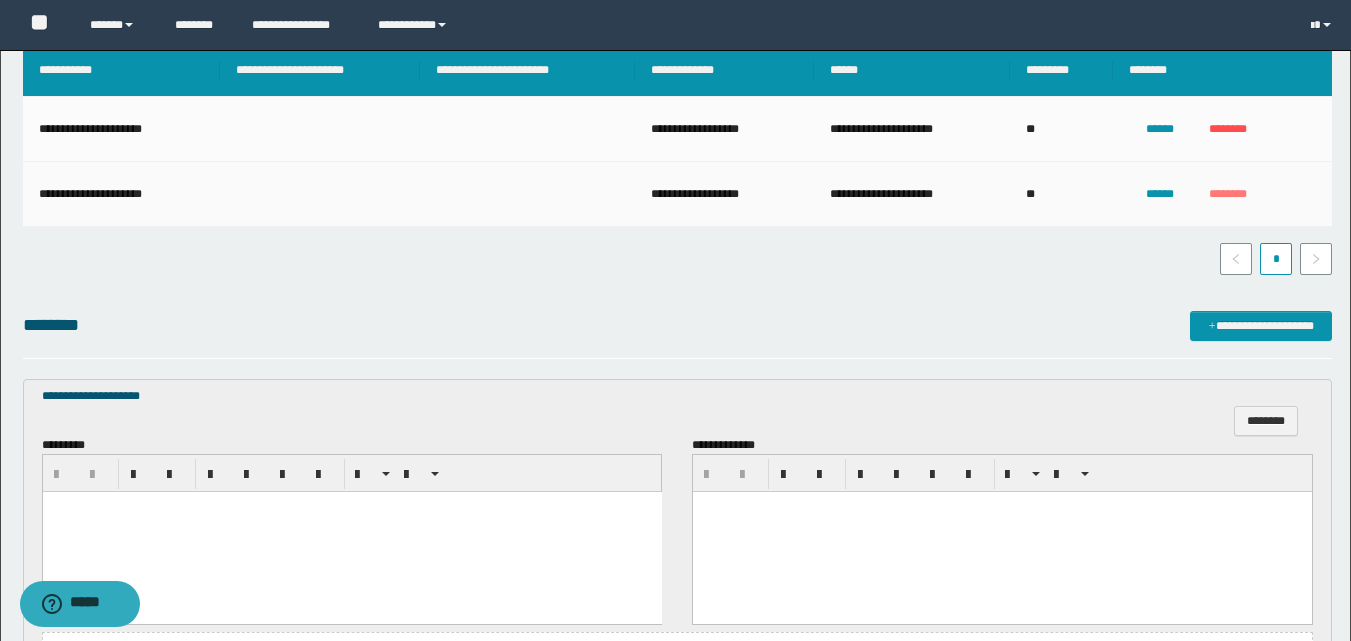 click on "********" at bounding box center (1228, 194) 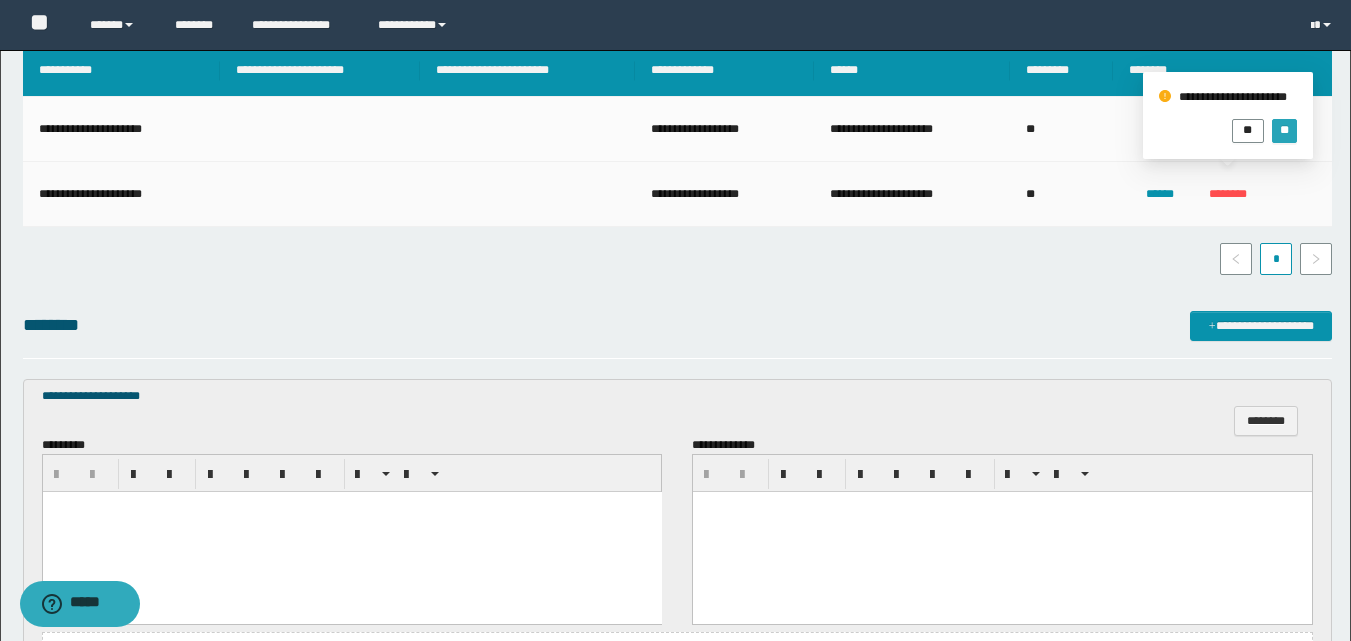 click on "**" at bounding box center [1284, 131] 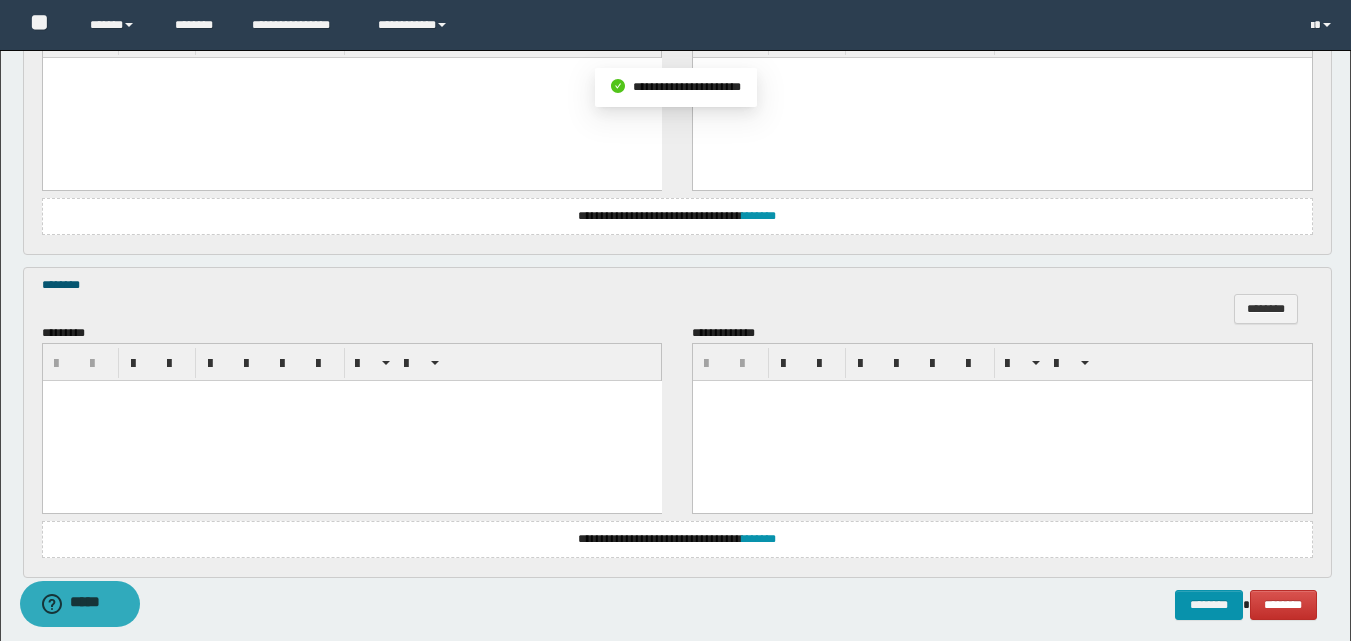 scroll, scrollTop: 857, scrollLeft: 0, axis: vertical 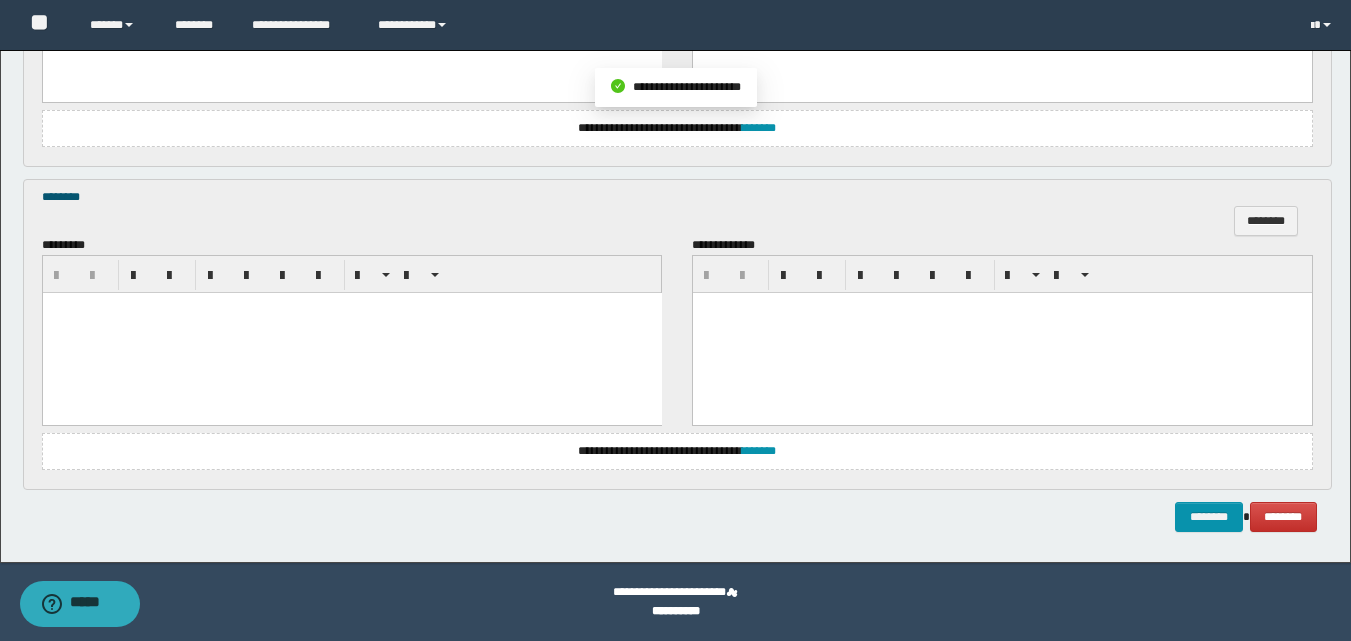 drag, startPoint x: 136, startPoint y: 634, endPoint x: 93, endPoint y: 341, distance: 296.1385 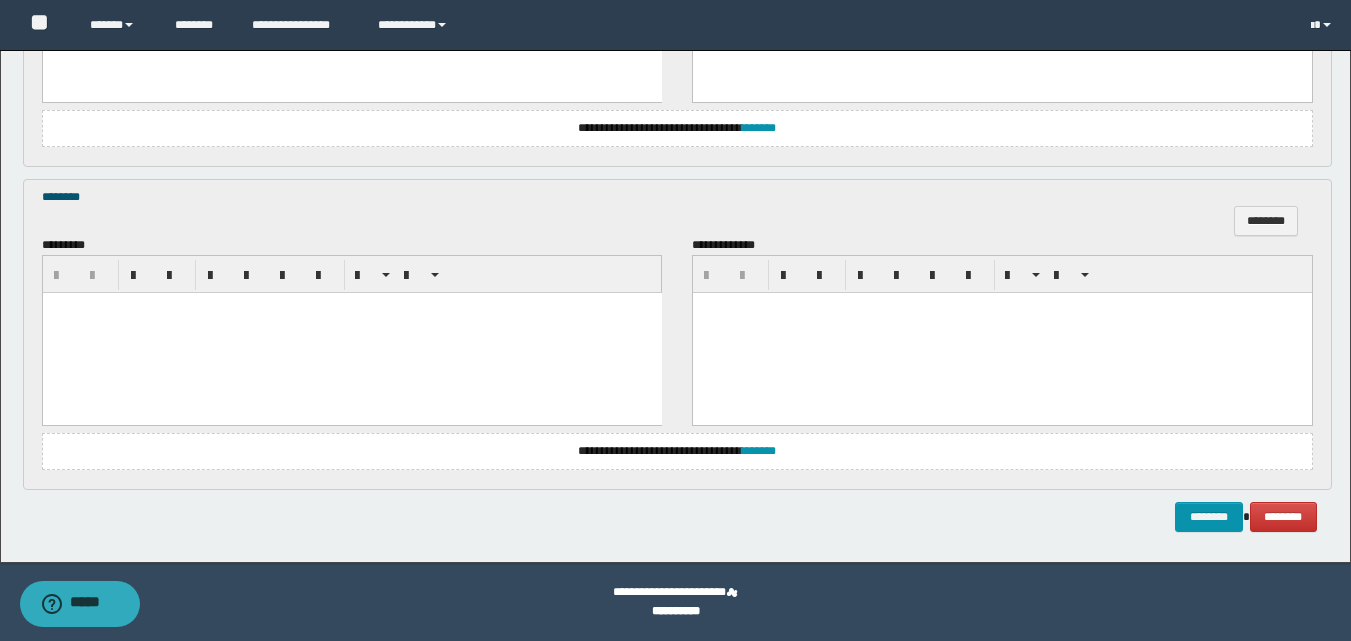 type 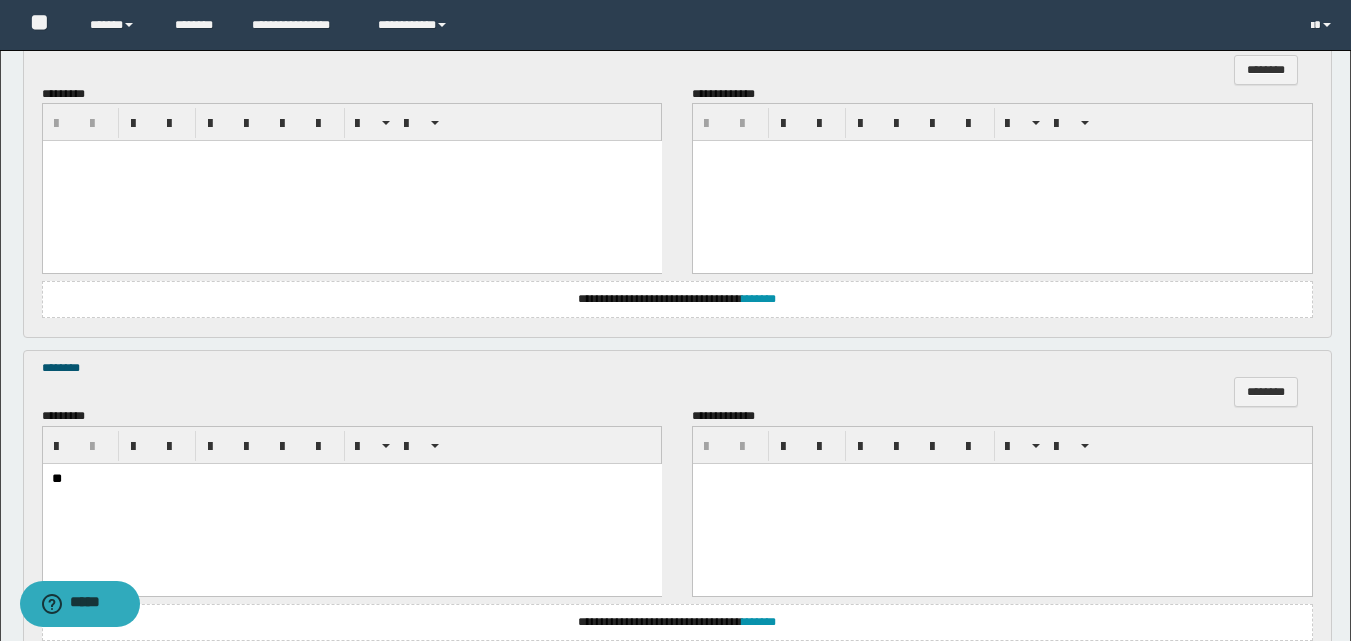 scroll, scrollTop: 657, scrollLeft: 0, axis: vertical 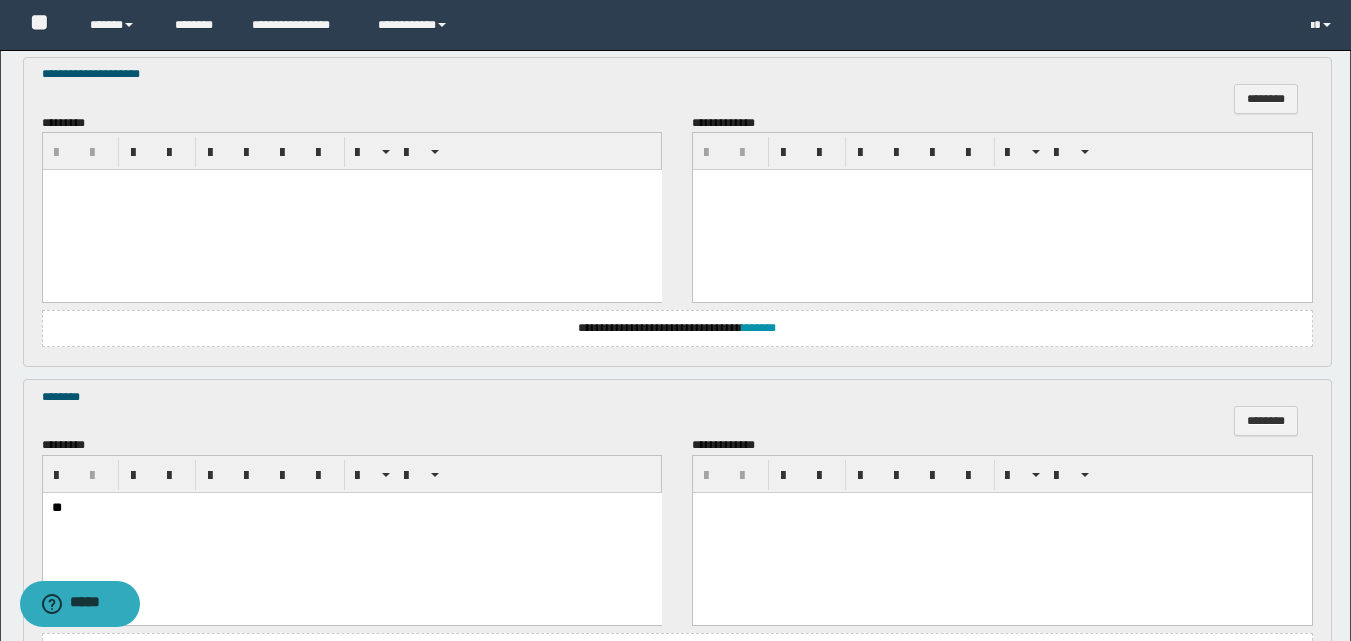 click at bounding box center (351, 210) 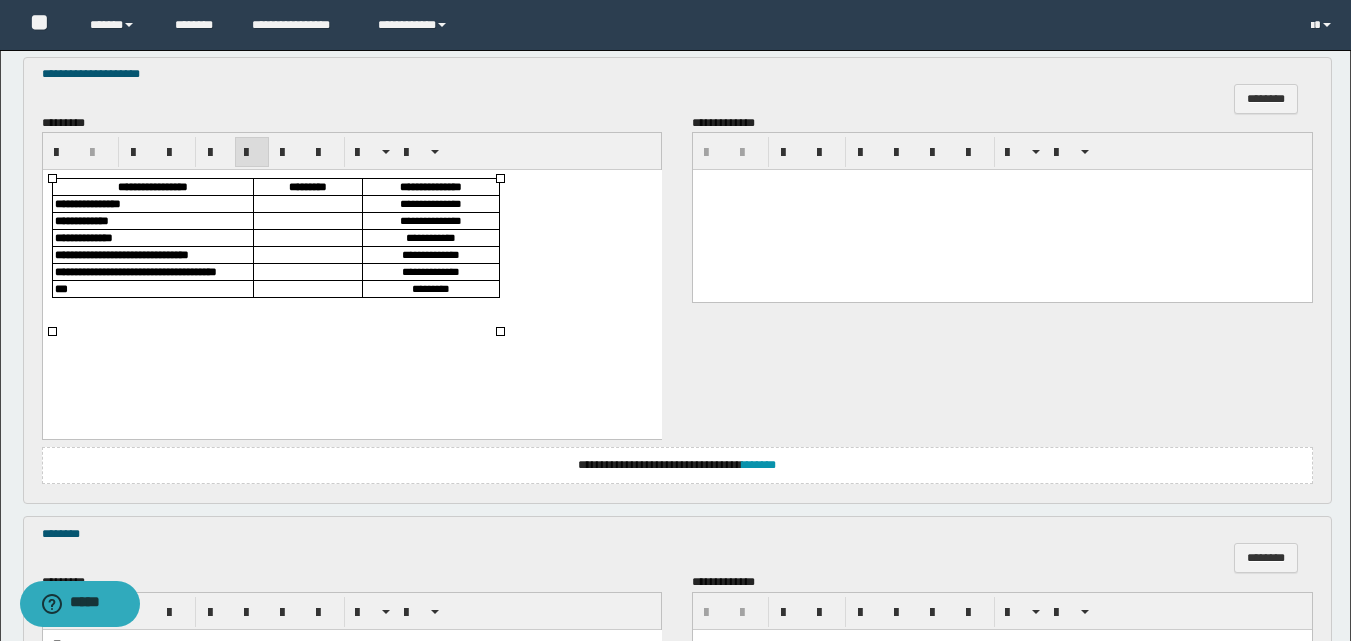drag, startPoint x: 291, startPoint y: 203, endPoint x: 343, endPoint y: 289, distance: 100.49876 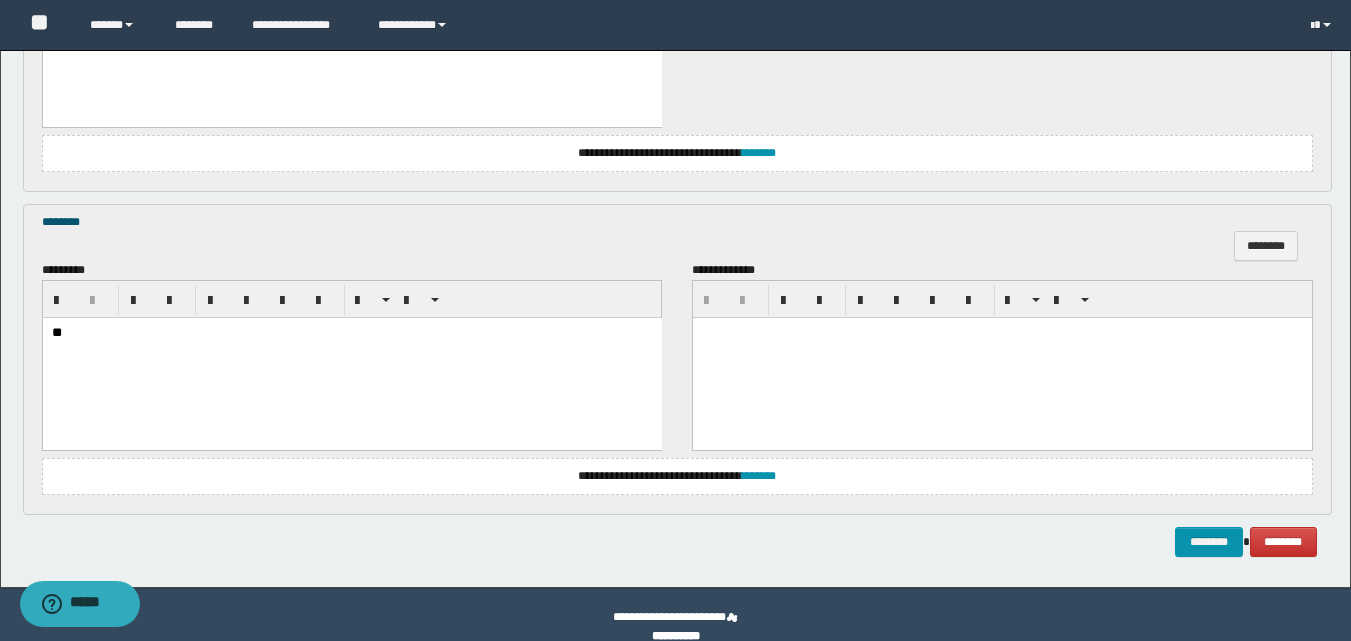 scroll, scrollTop: 994, scrollLeft: 0, axis: vertical 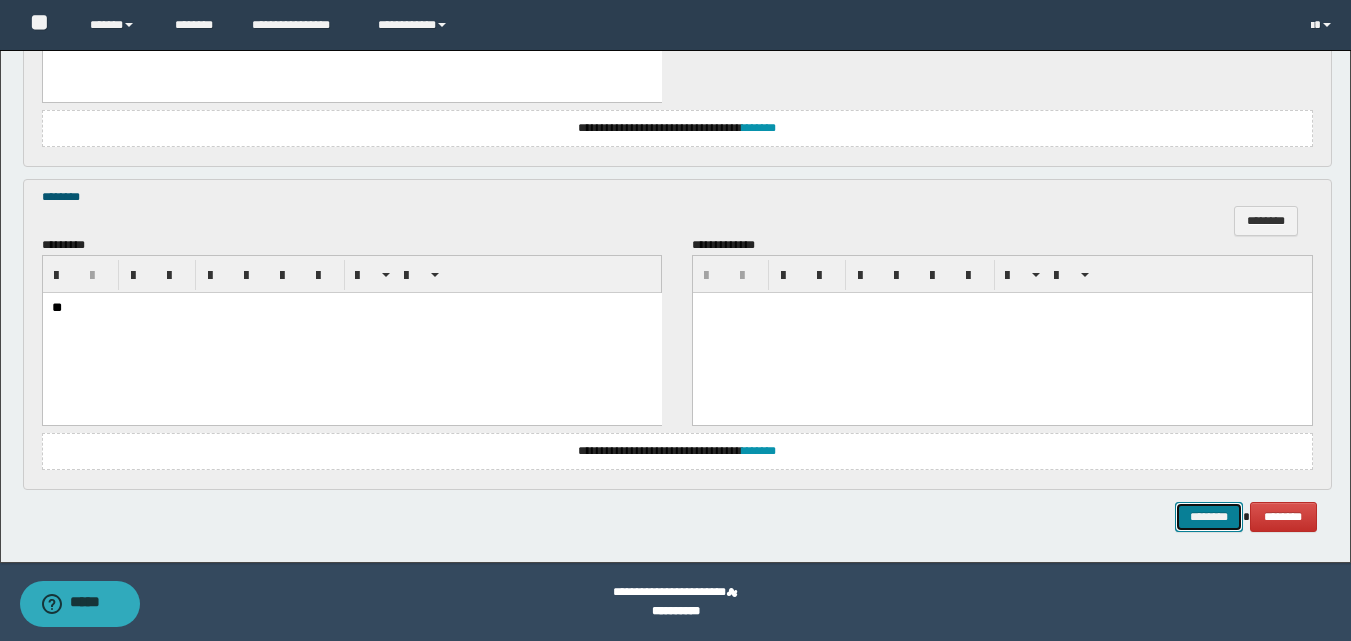 click on "********" at bounding box center [1209, 517] 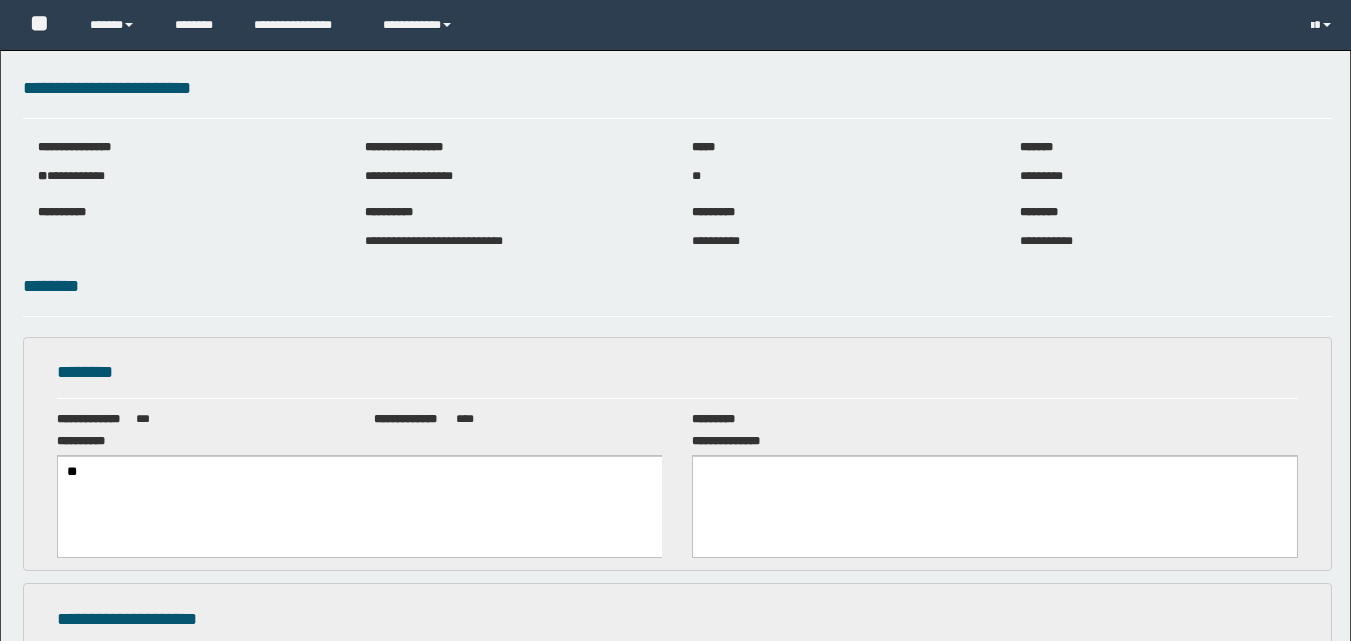 scroll, scrollTop: 0, scrollLeft: 0, axis: both 